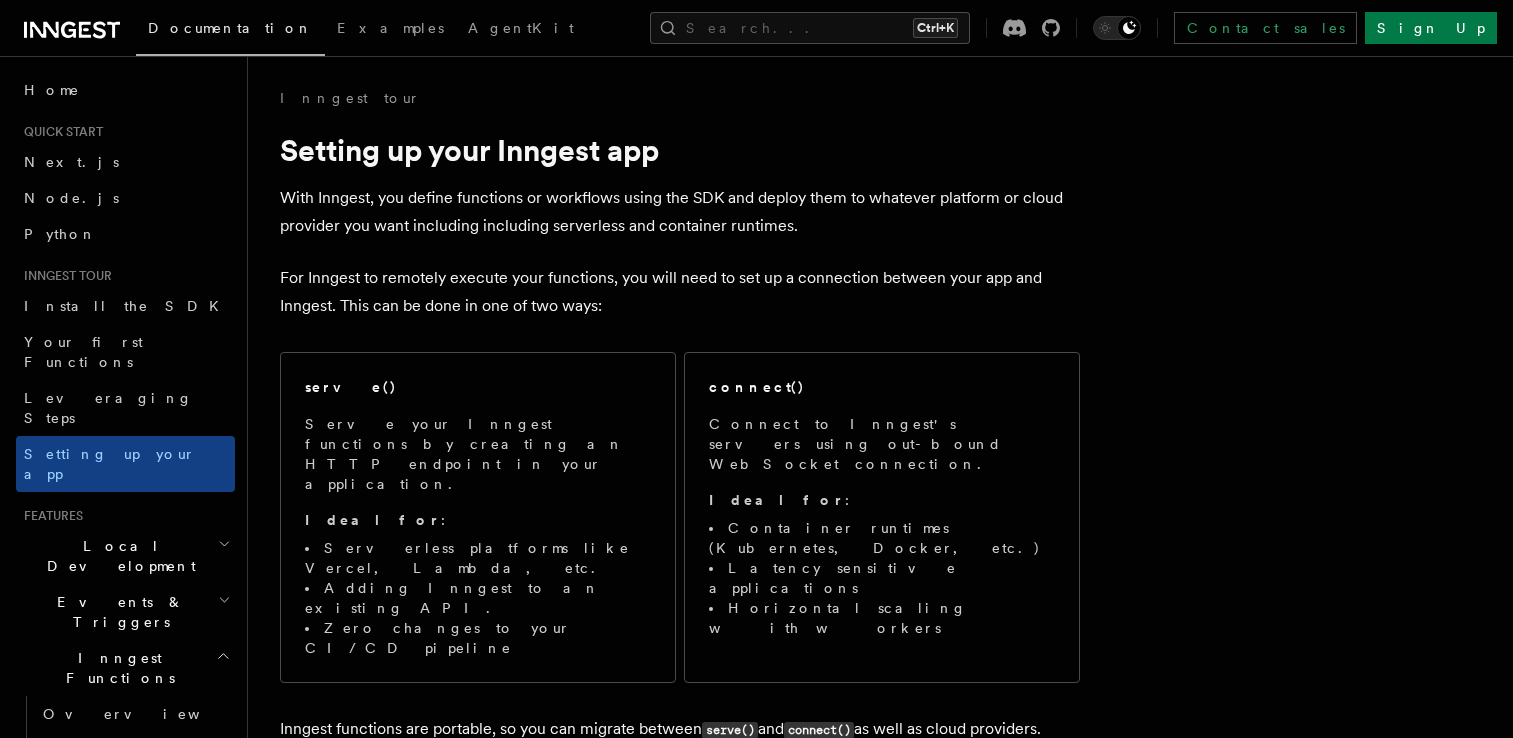 scroll, scrollTop: 187, scrollLeft: 0, axis: vertical 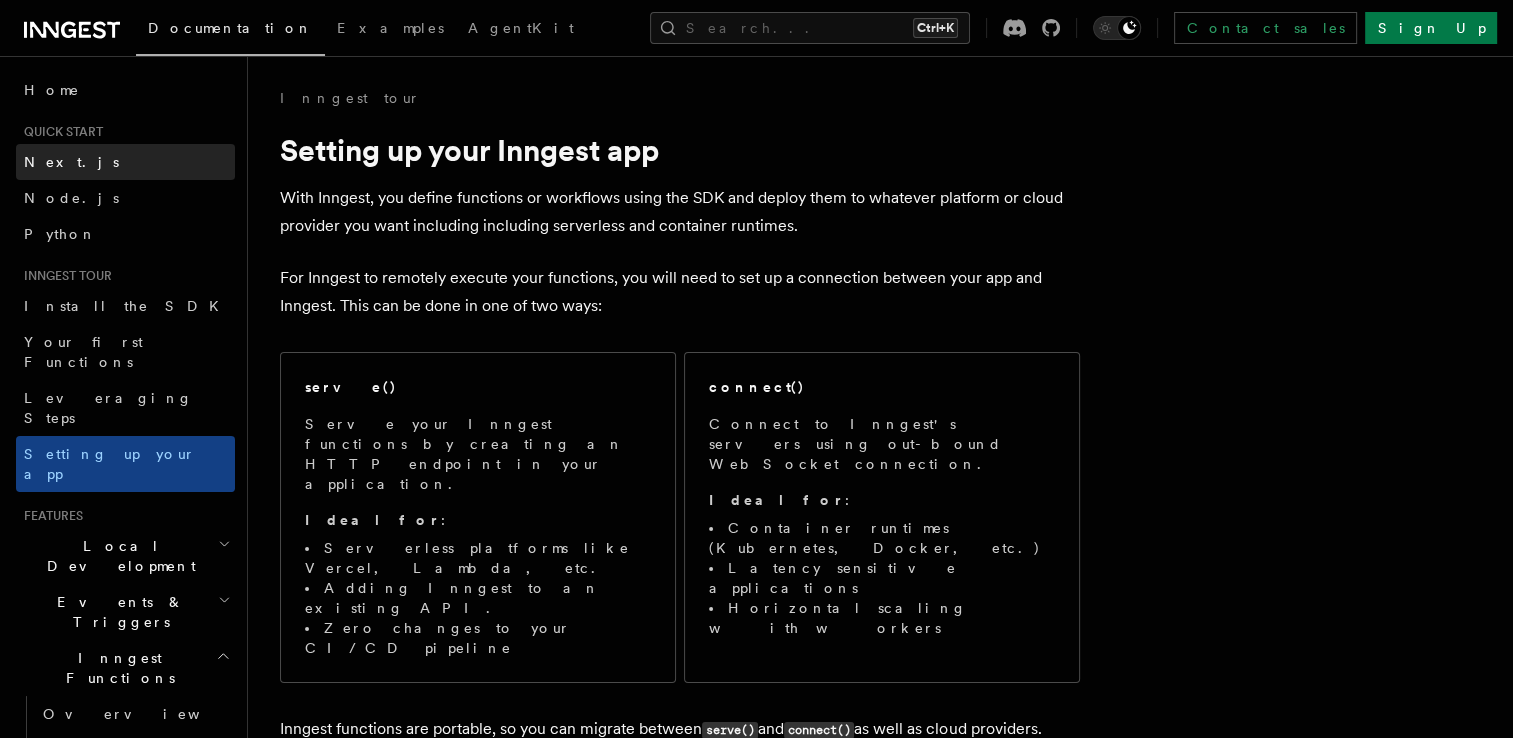 click on "Next.js" at bounding box center [125, 162] 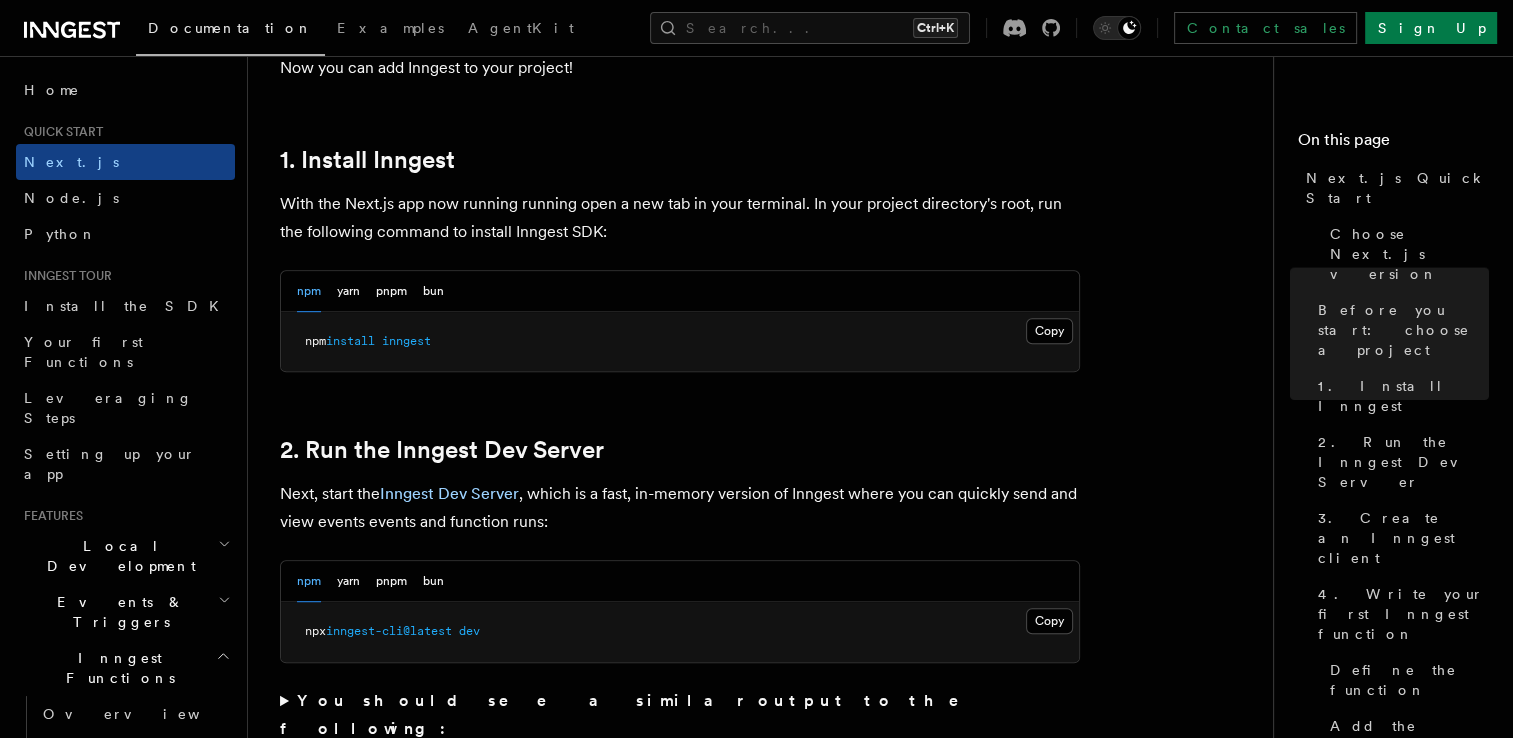 scroll, scrollTop: 1046, scrollLeft: 0, axis: vertical 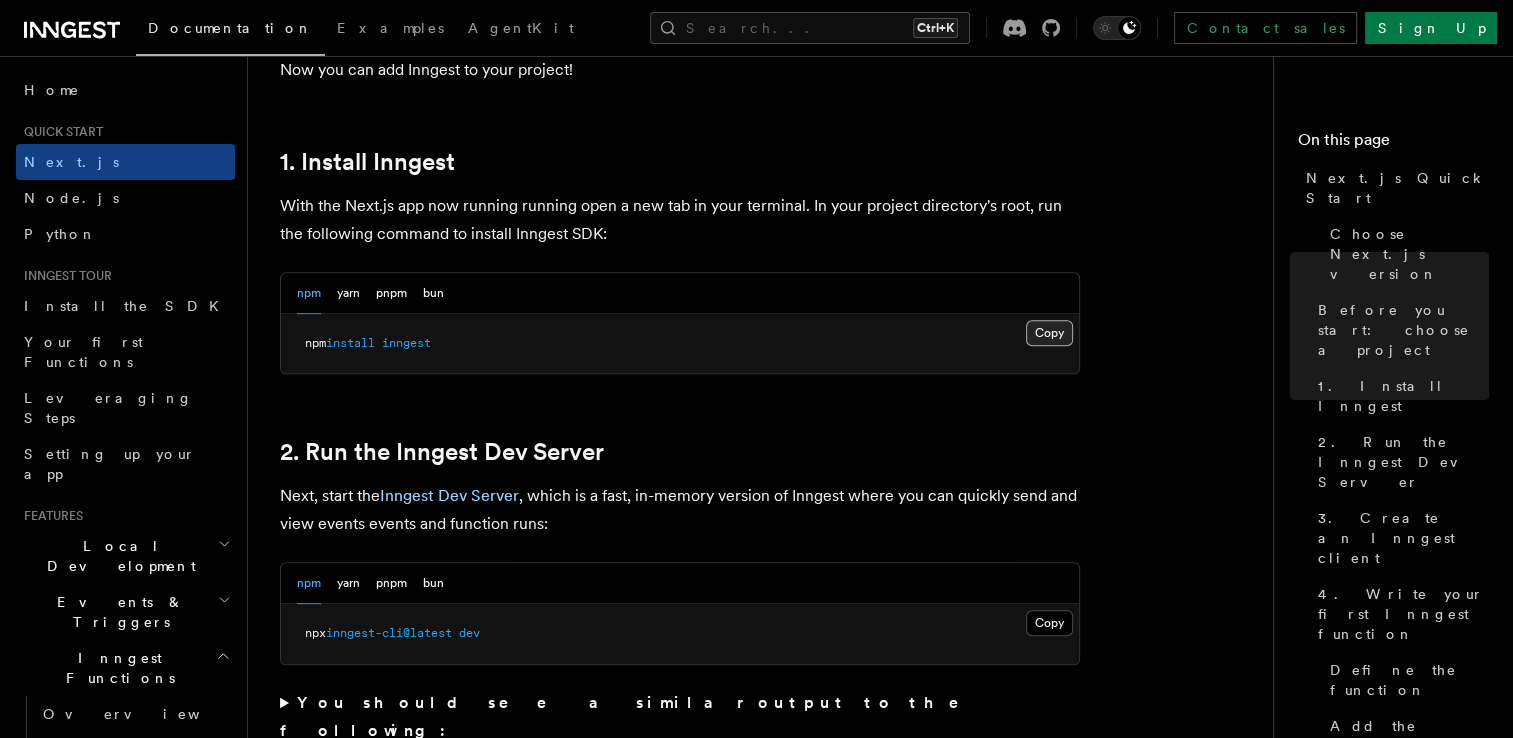 click on "Copy Copied" at bounding box center [1049, 333] 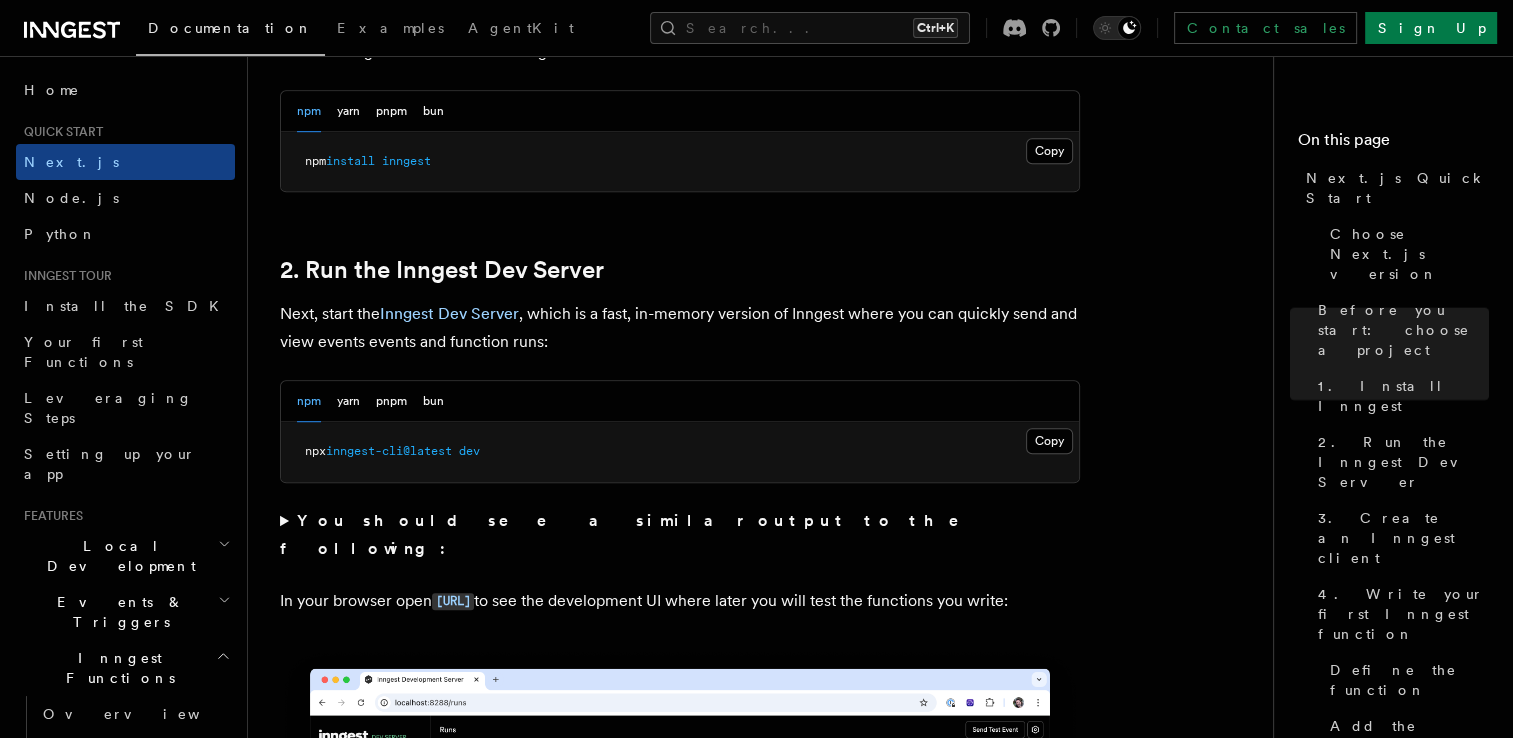 scroll, scrollTop: 1228, scrollLeft: 0, axis: vertical 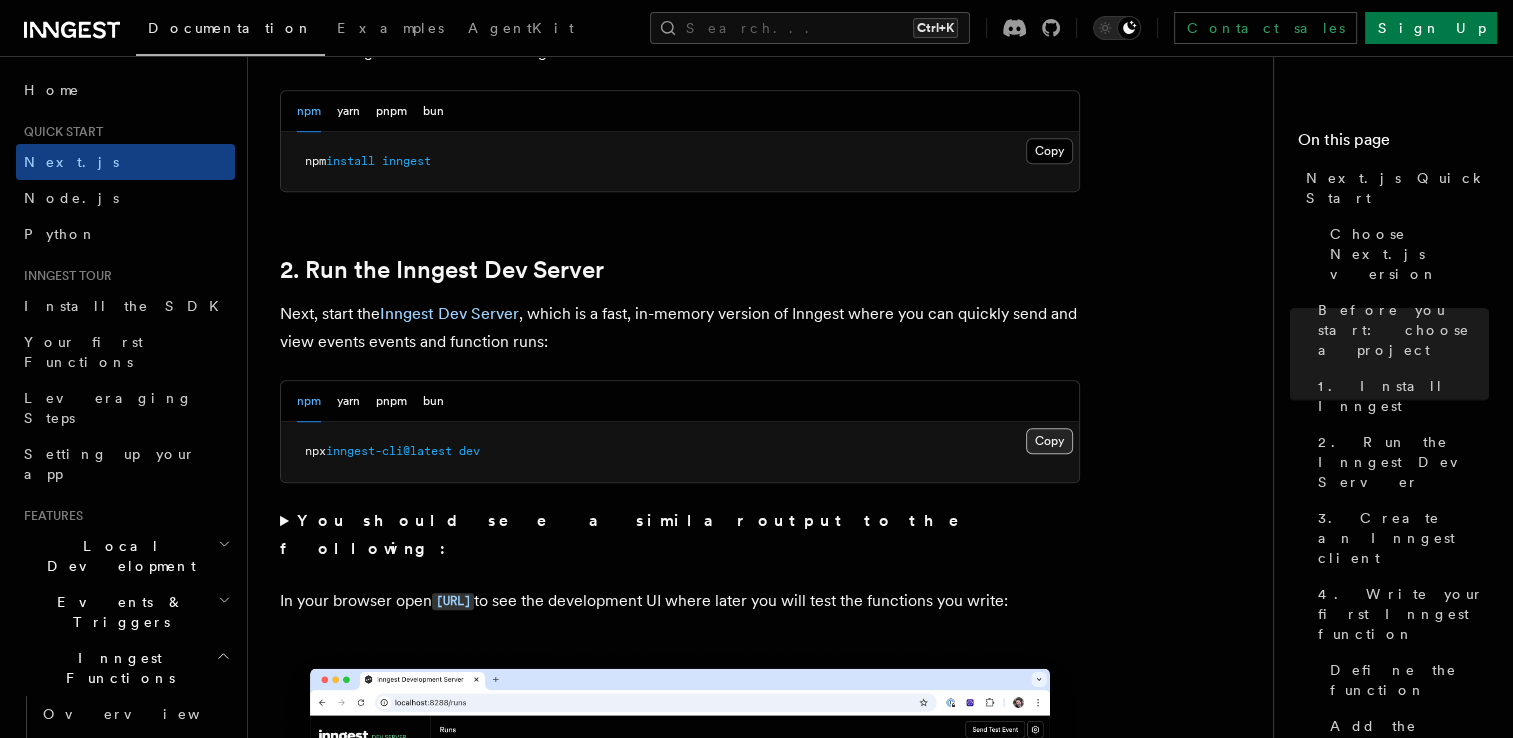 click on "Copy Copied" at bounding box center [1049, 441] 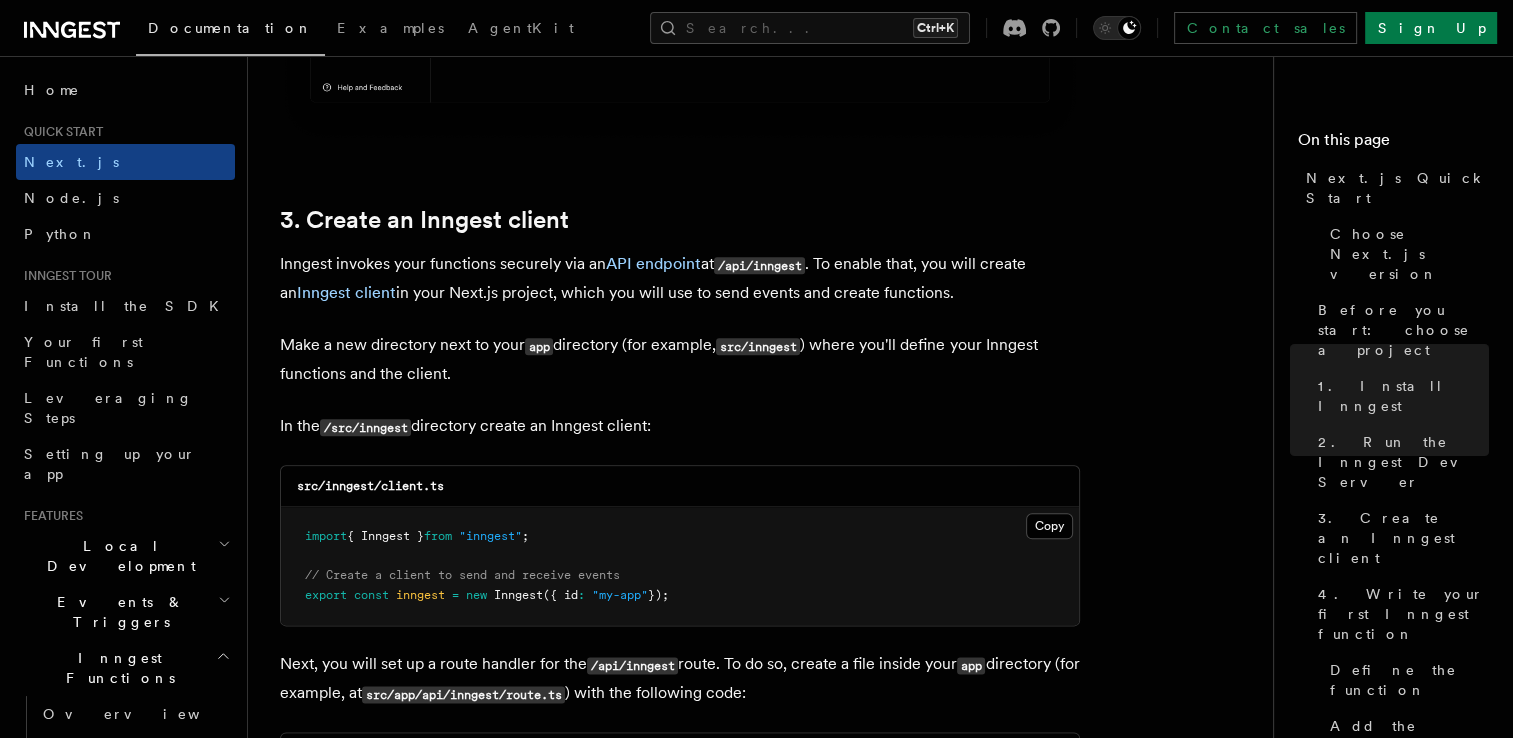 scroll, scrollTop: 2347, scrollLeft: 0, axis: vertical 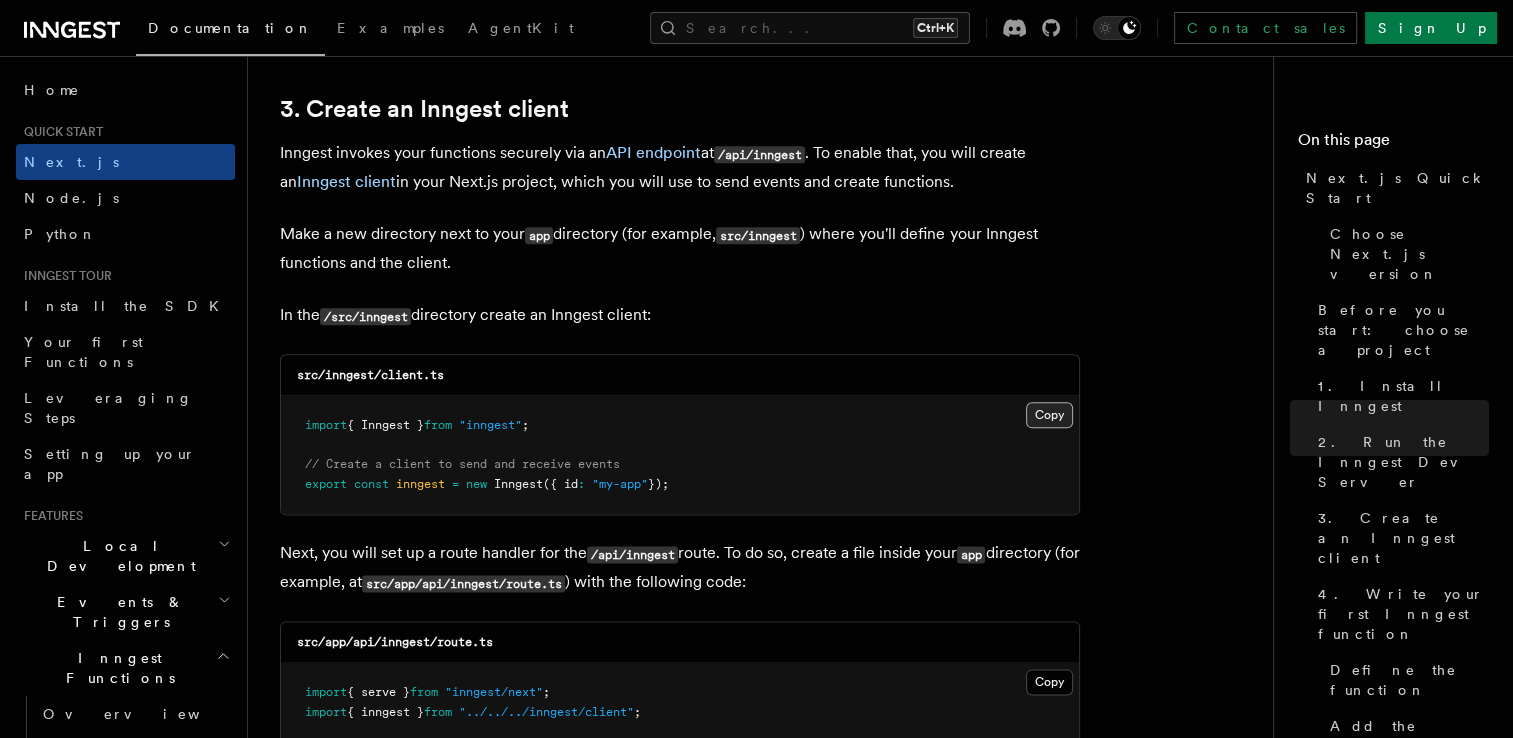 click on "Copy Copied" at bounding box center (1049, 415) 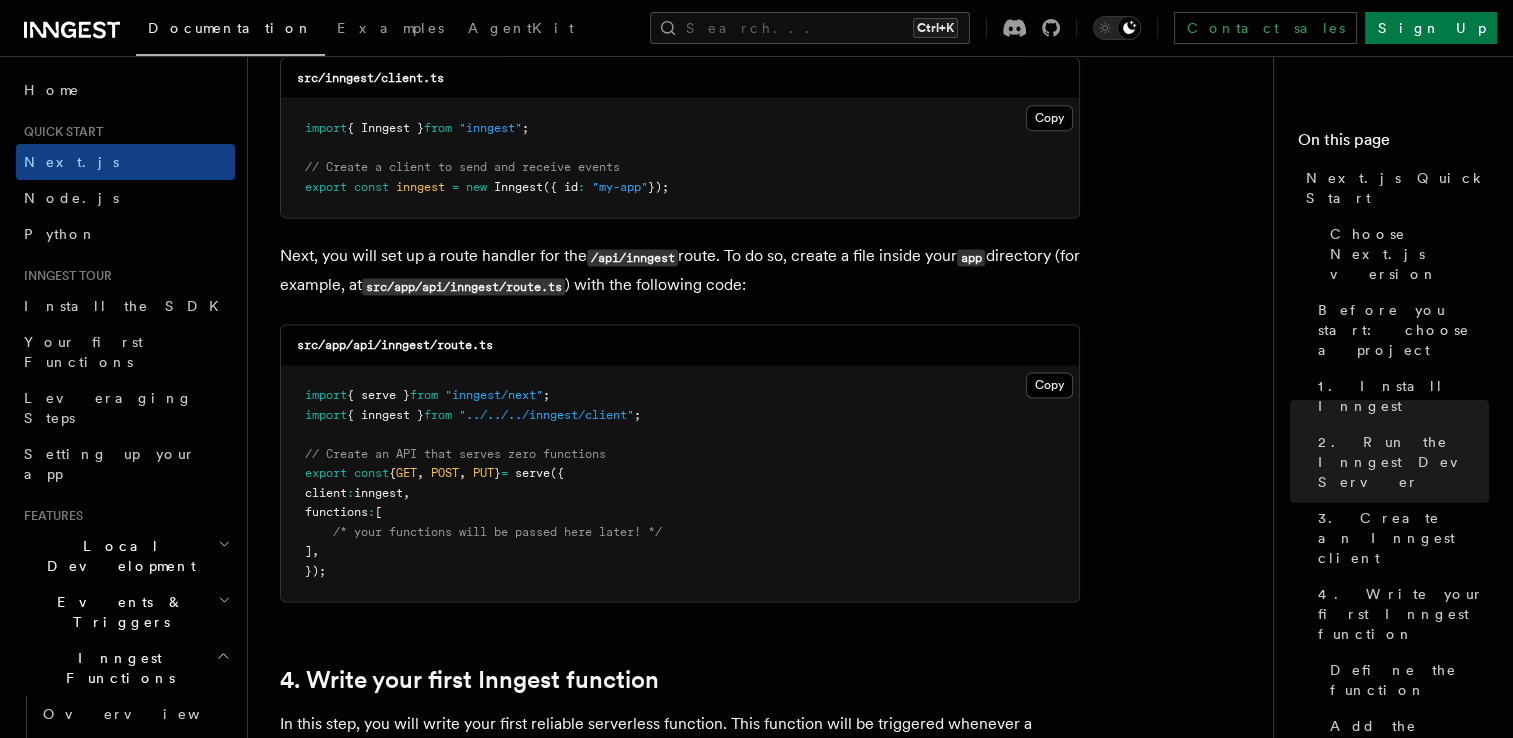 scroll, scrollTop: 2666, scrollLeft: 0, axis: vertical 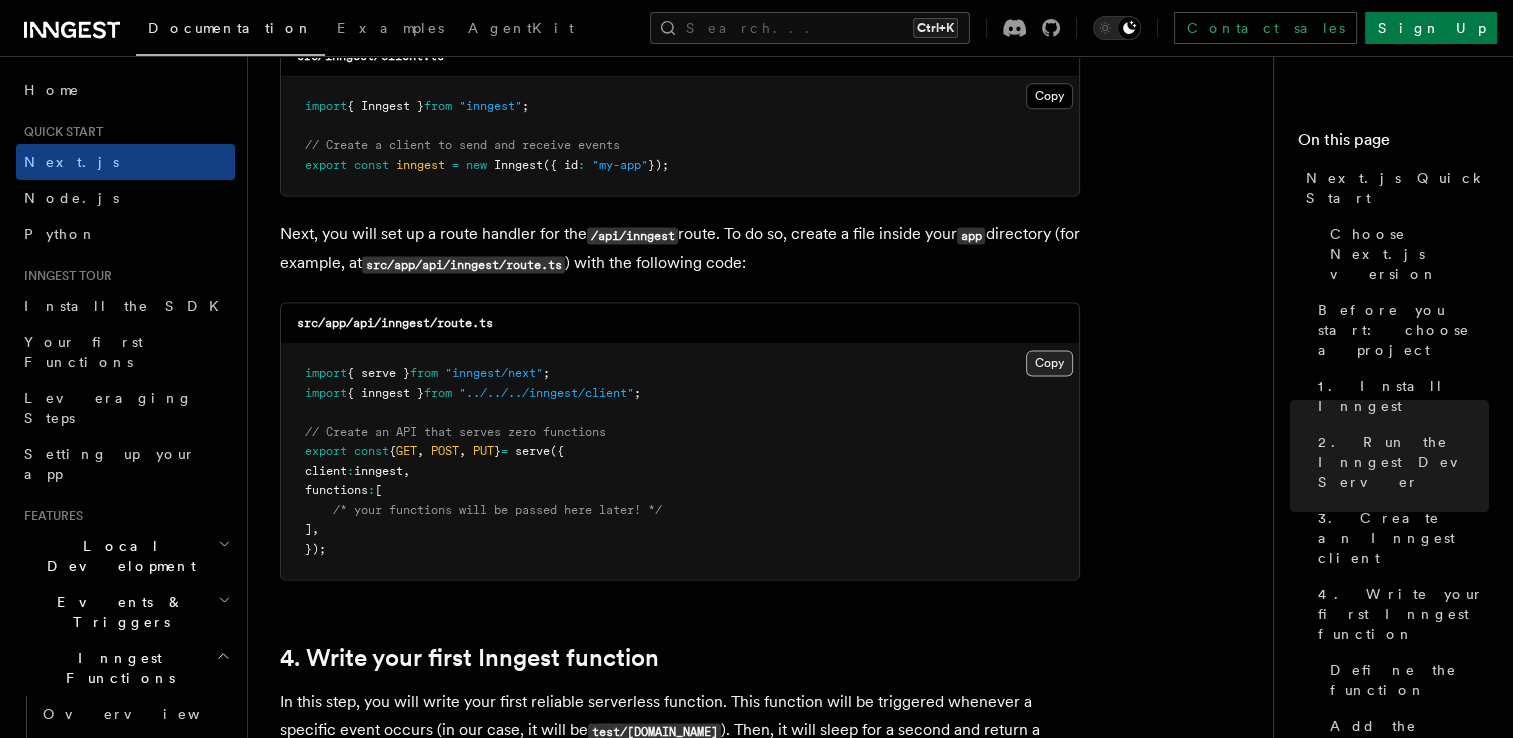 click on "Copy Copied" at bounding box center [1049, 363] 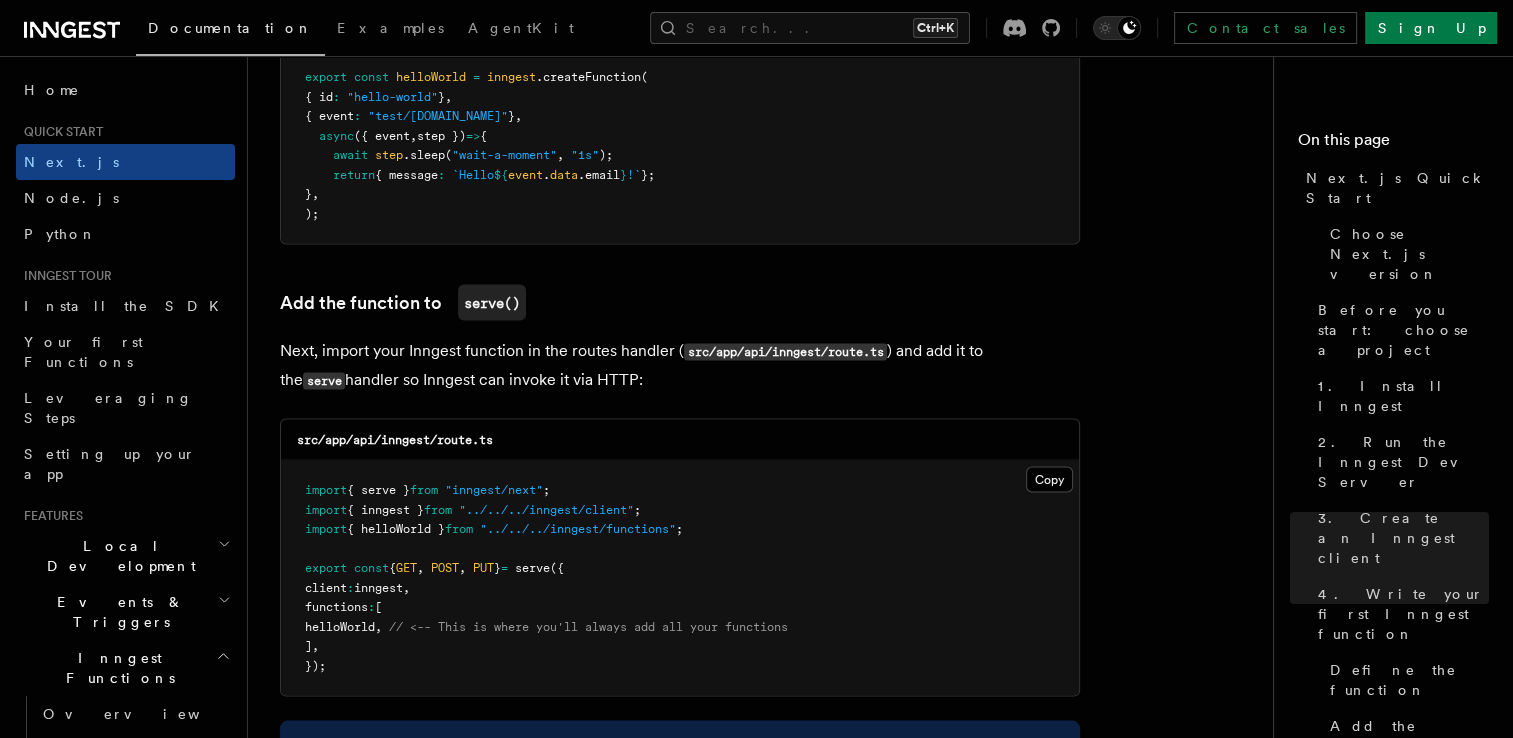 scroll, scrollTop: 3768, scrollLeft: 0, axis: vertical 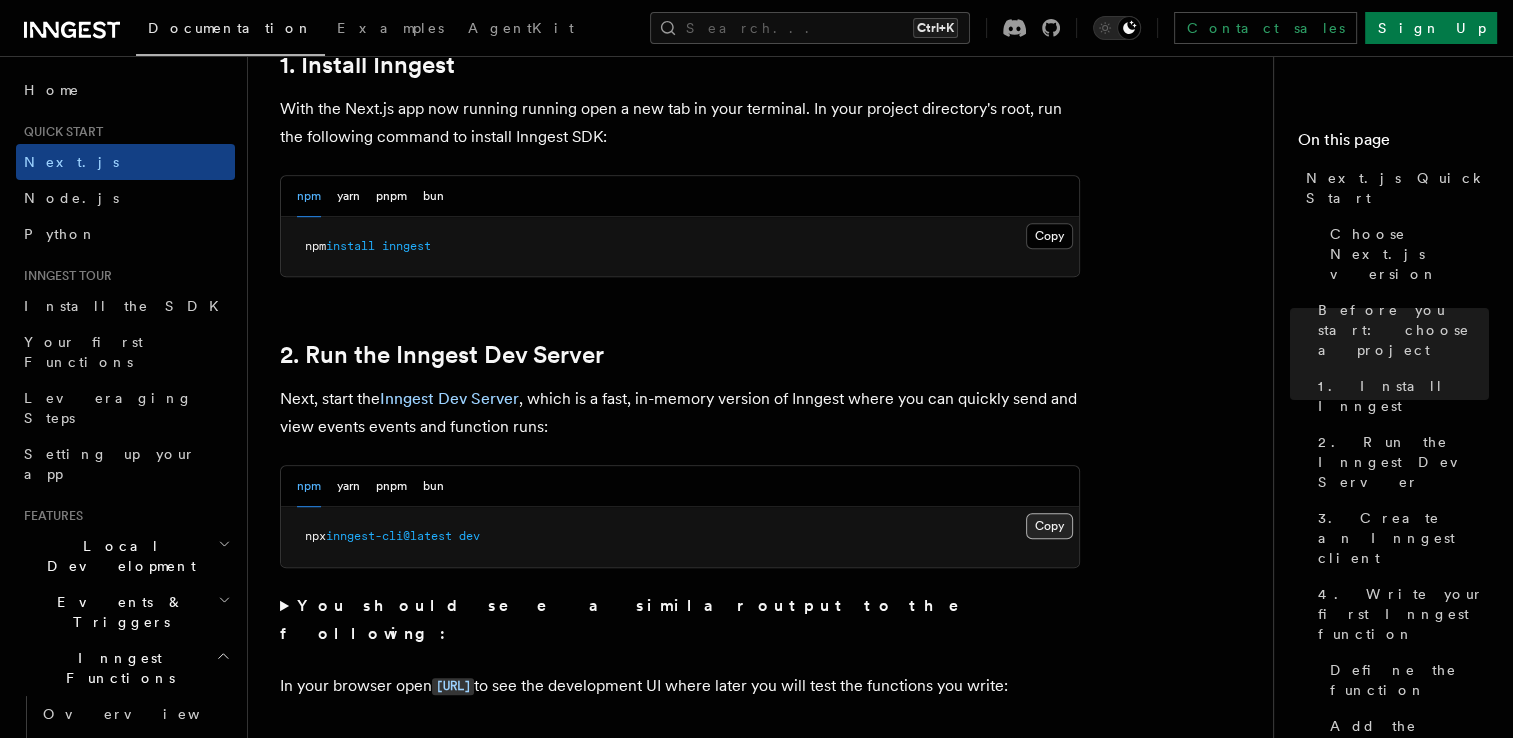 click on "Copy Copied" at bounding box center [1049, 526] 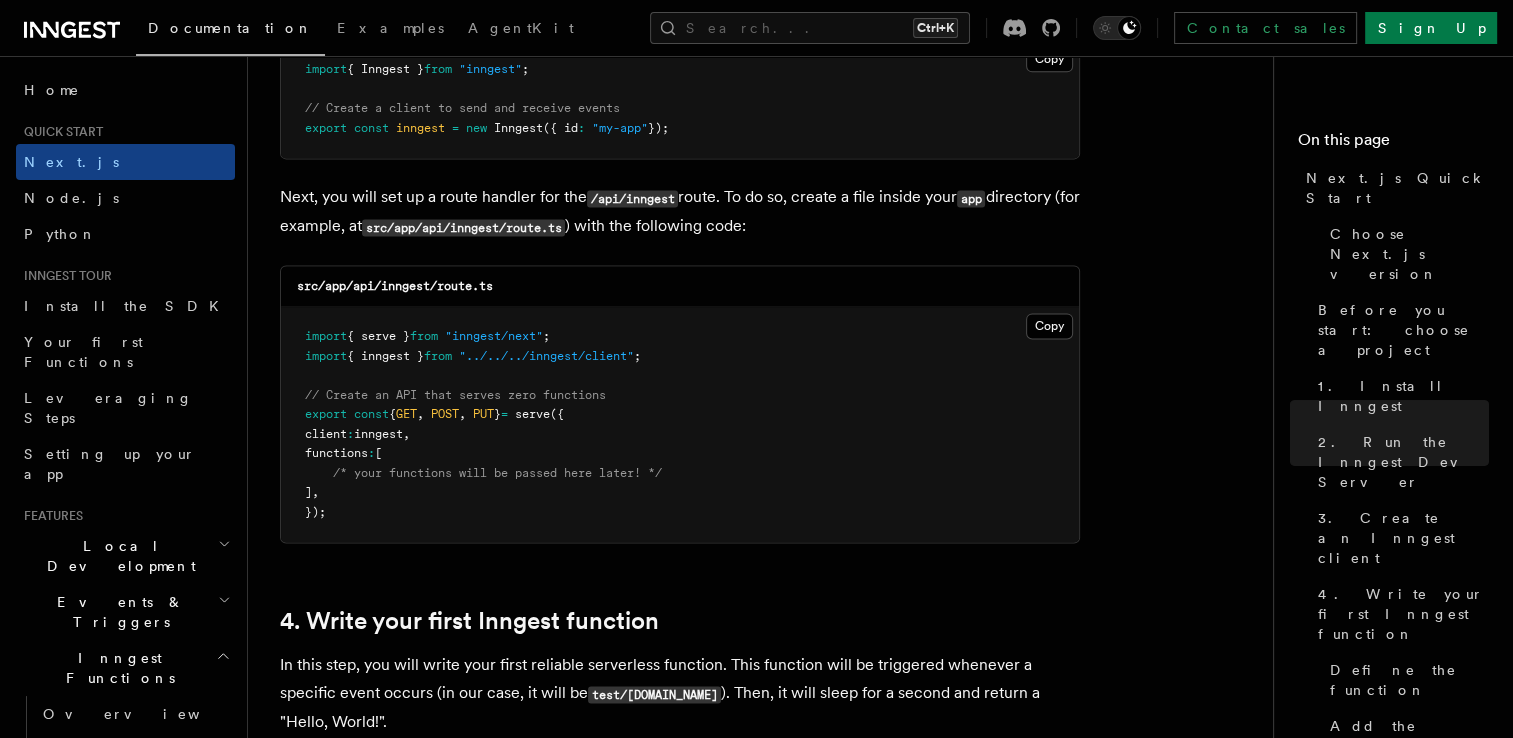 scroll, scrollTop: 2770, scrollLeft: 0, axis: vertical 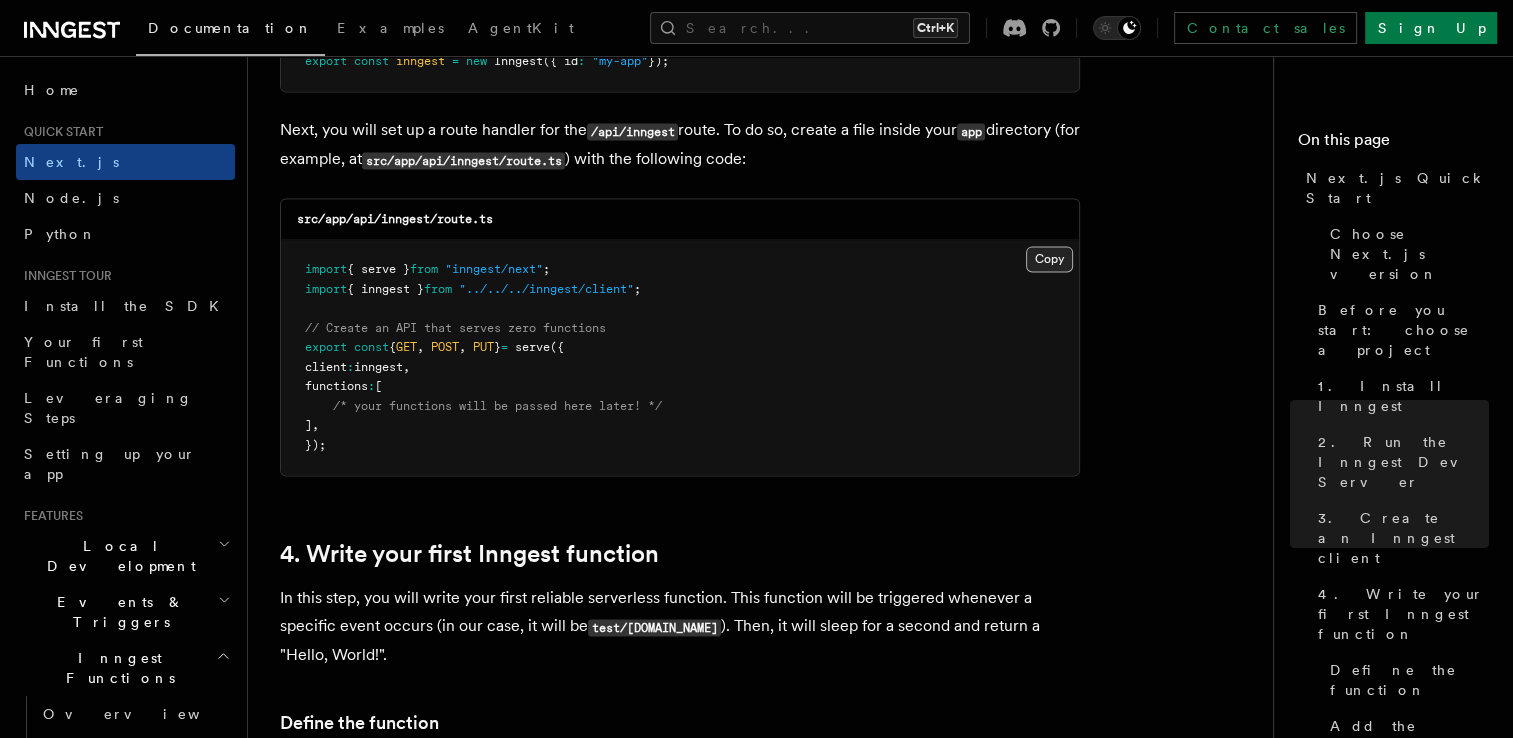 click on "Copy Copied" at bounding box center [1049, 259] 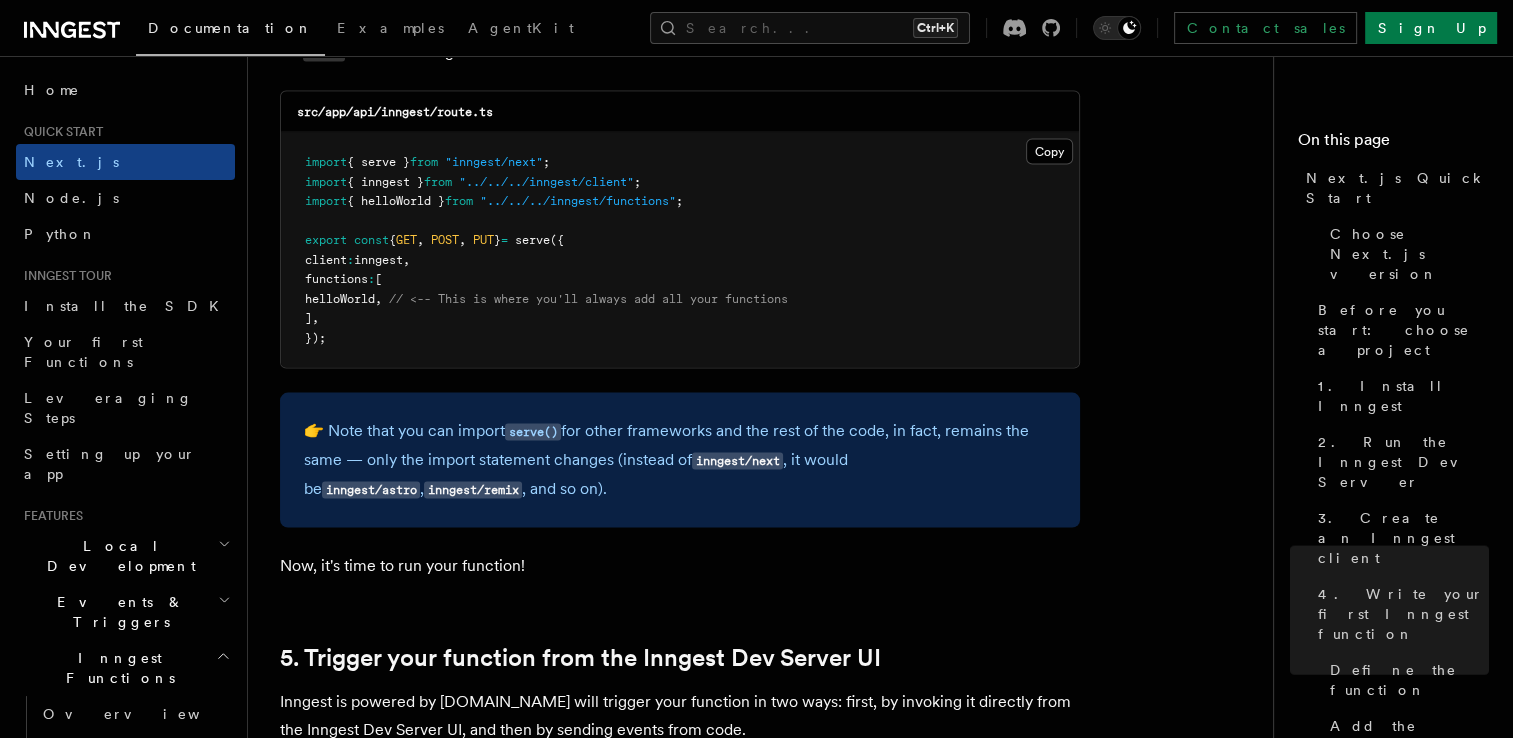 scroll, scrollTop: 4150, scrollLeft: 0, axis: vertical 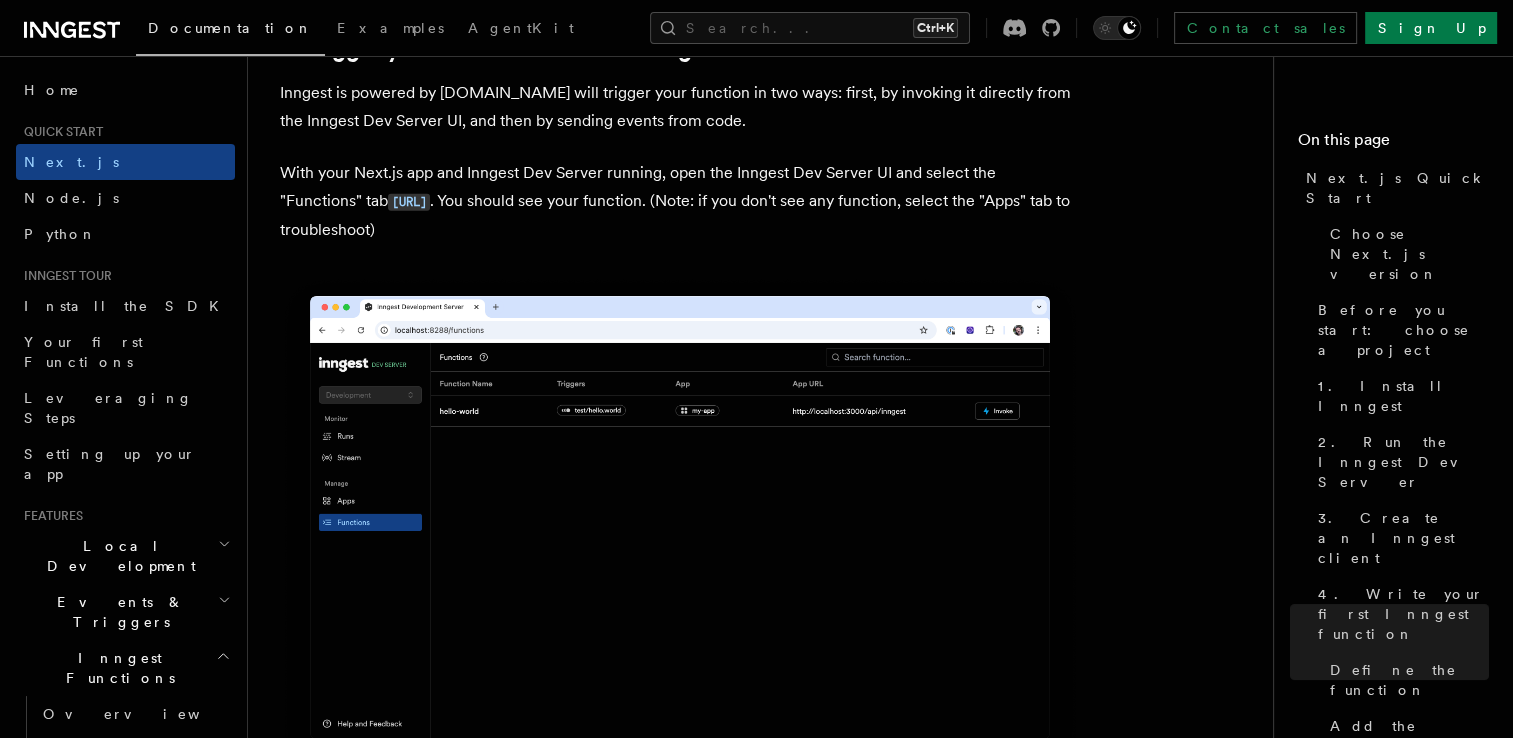 type 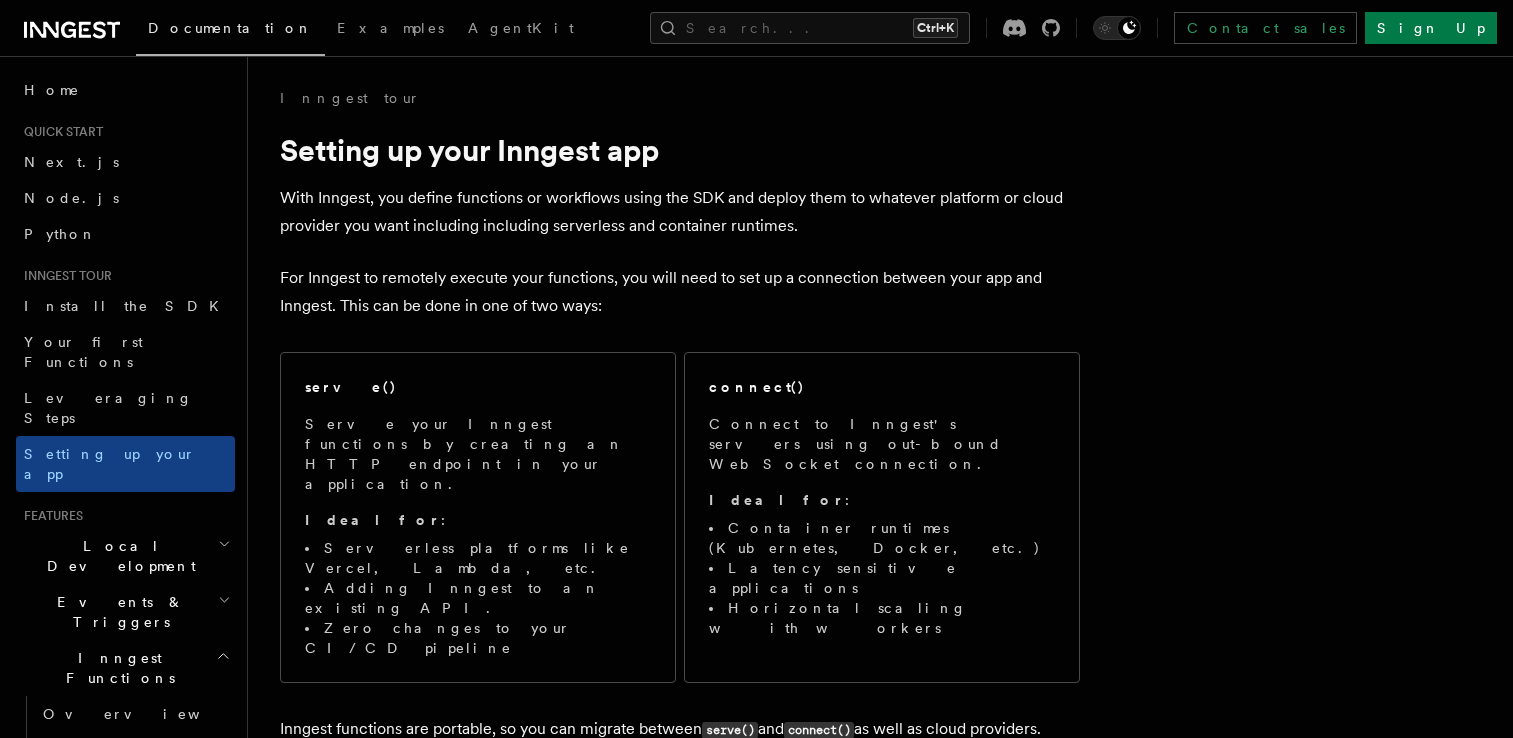 scroll, scrollTop: 12242, scrollLeft: 0, axis: vertical 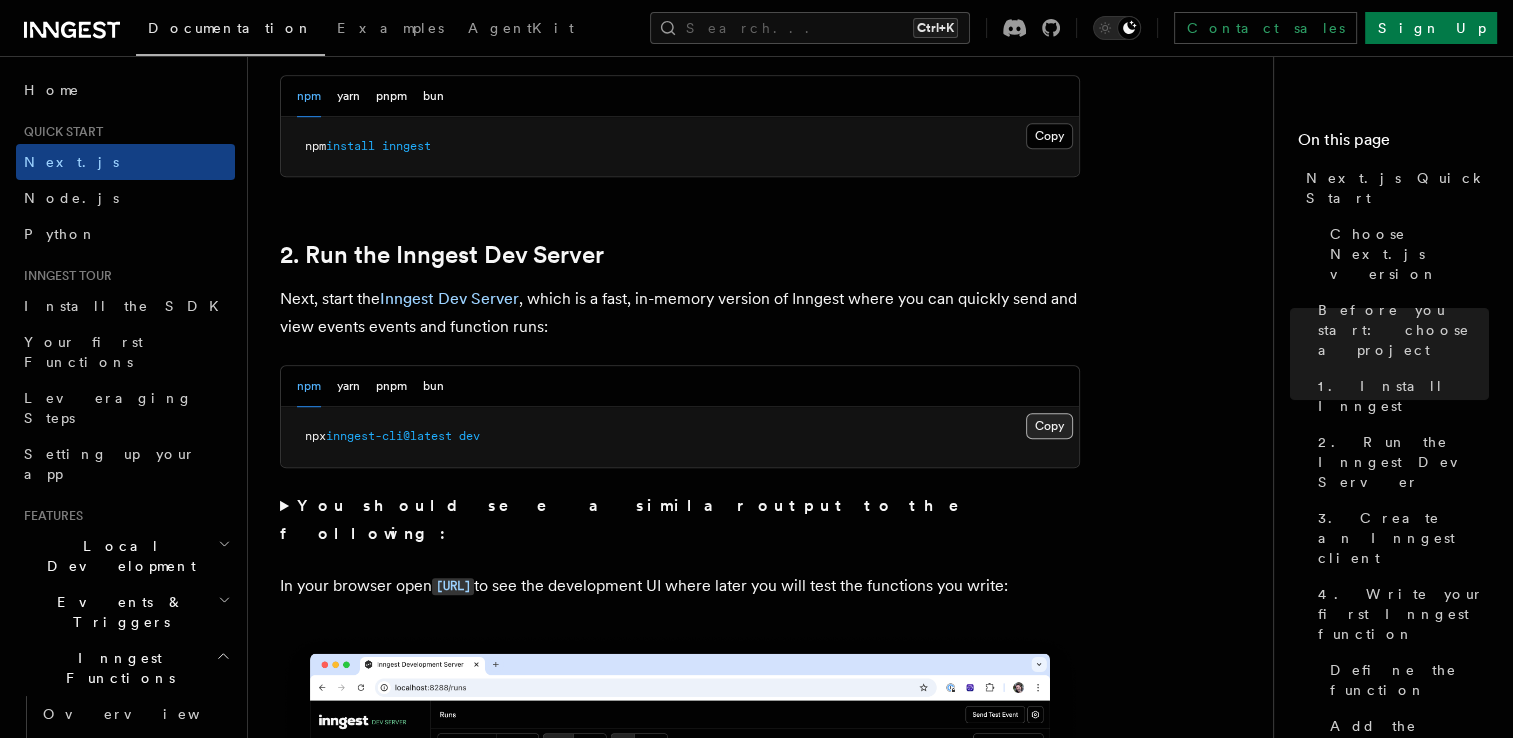 click on "Copy Copied" at bounding box center [1049, 426] 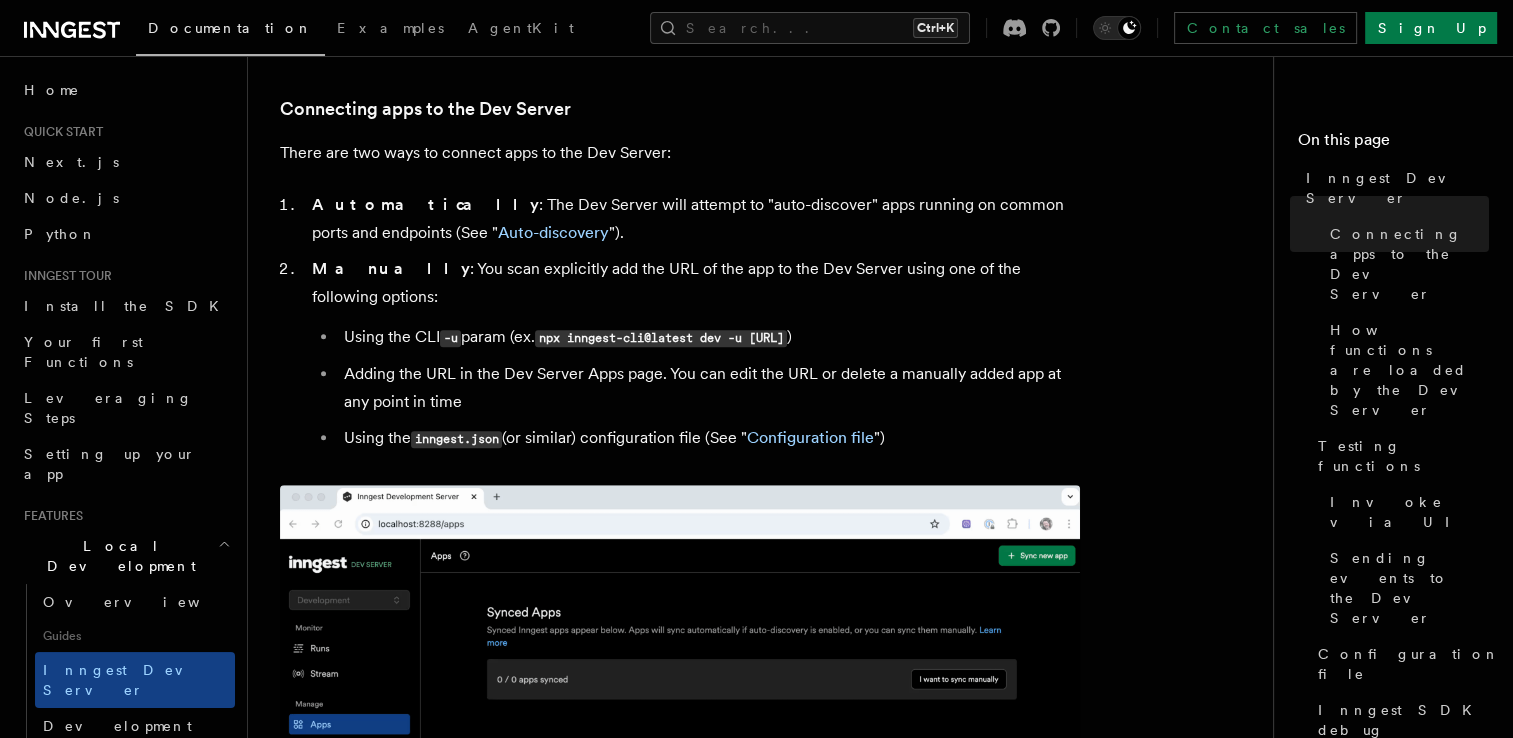 scroll, scrollTop: 1185, scrollLeft: 0, axis: vertical 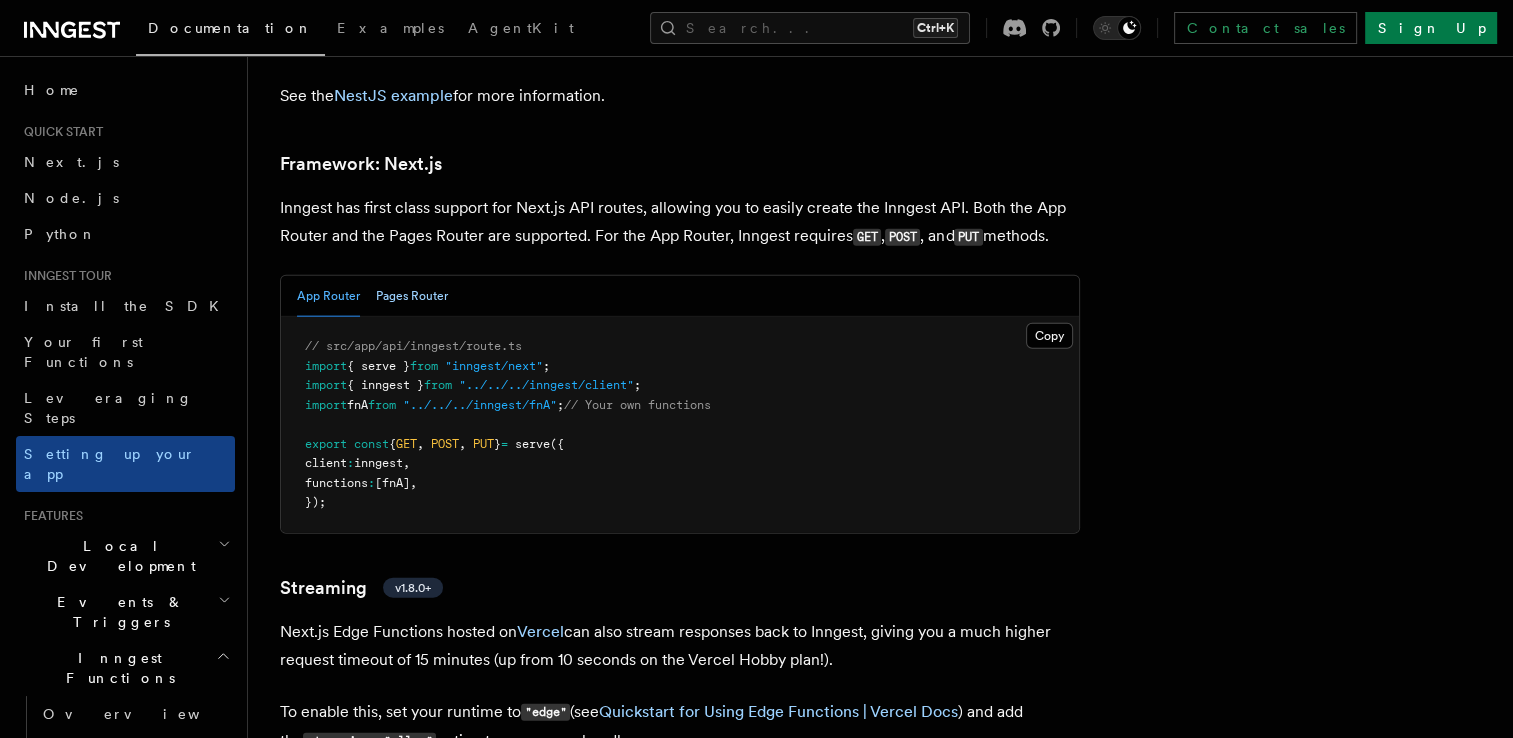 click on "Pages Router" at bounding box center [412, 296] 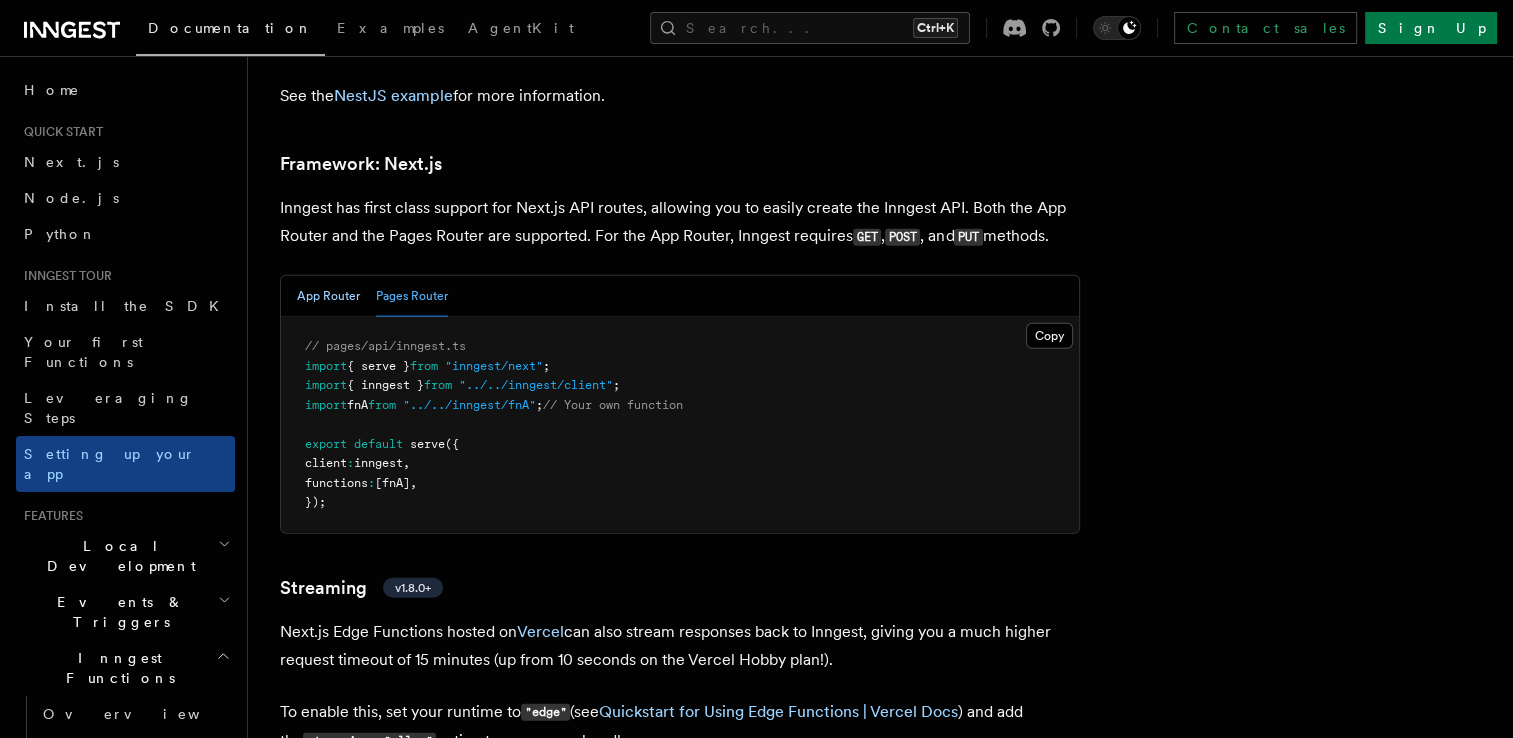 click on "App Router" at bounding box center (328, 296) 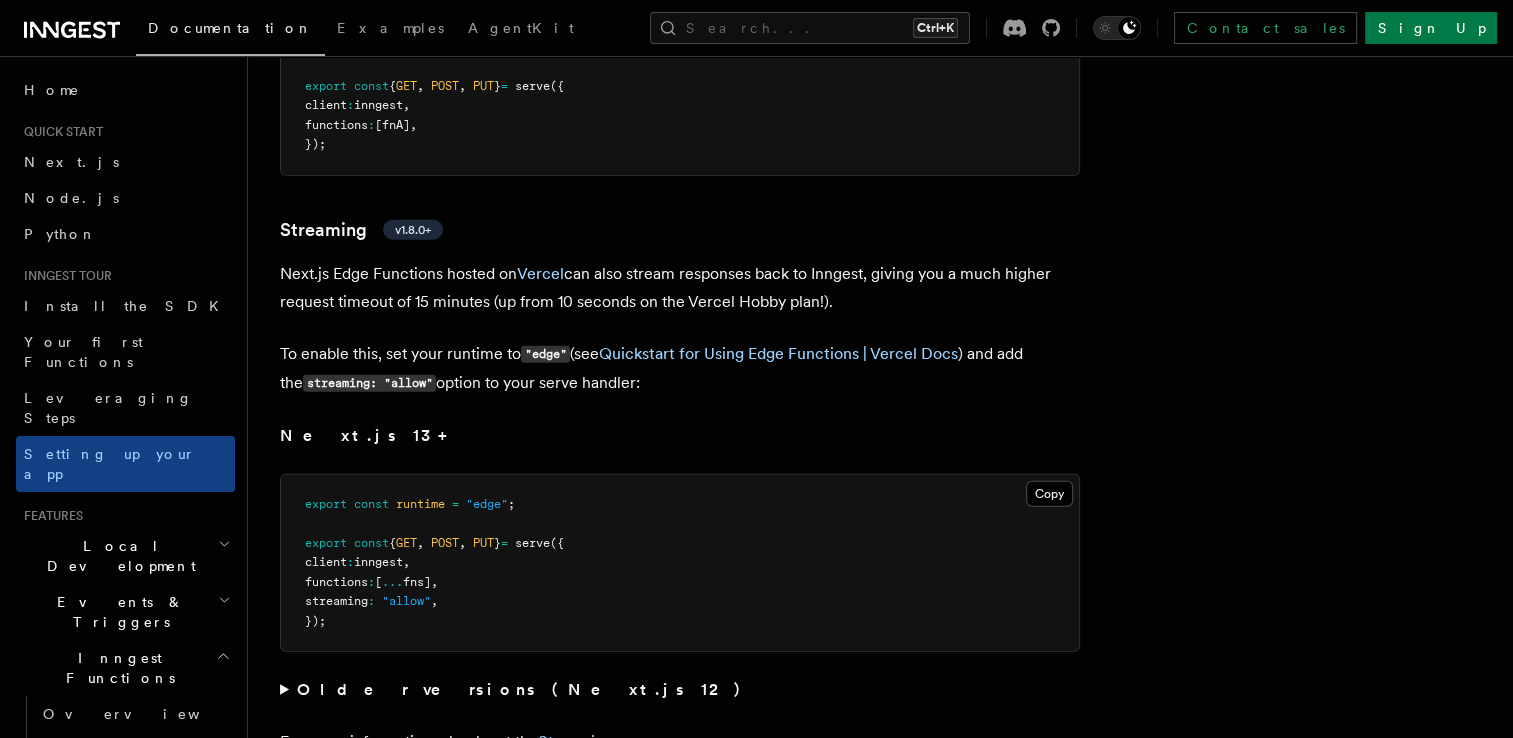 scroll, scrollTop: 12631, scrollLeft: 0, axis: vertical 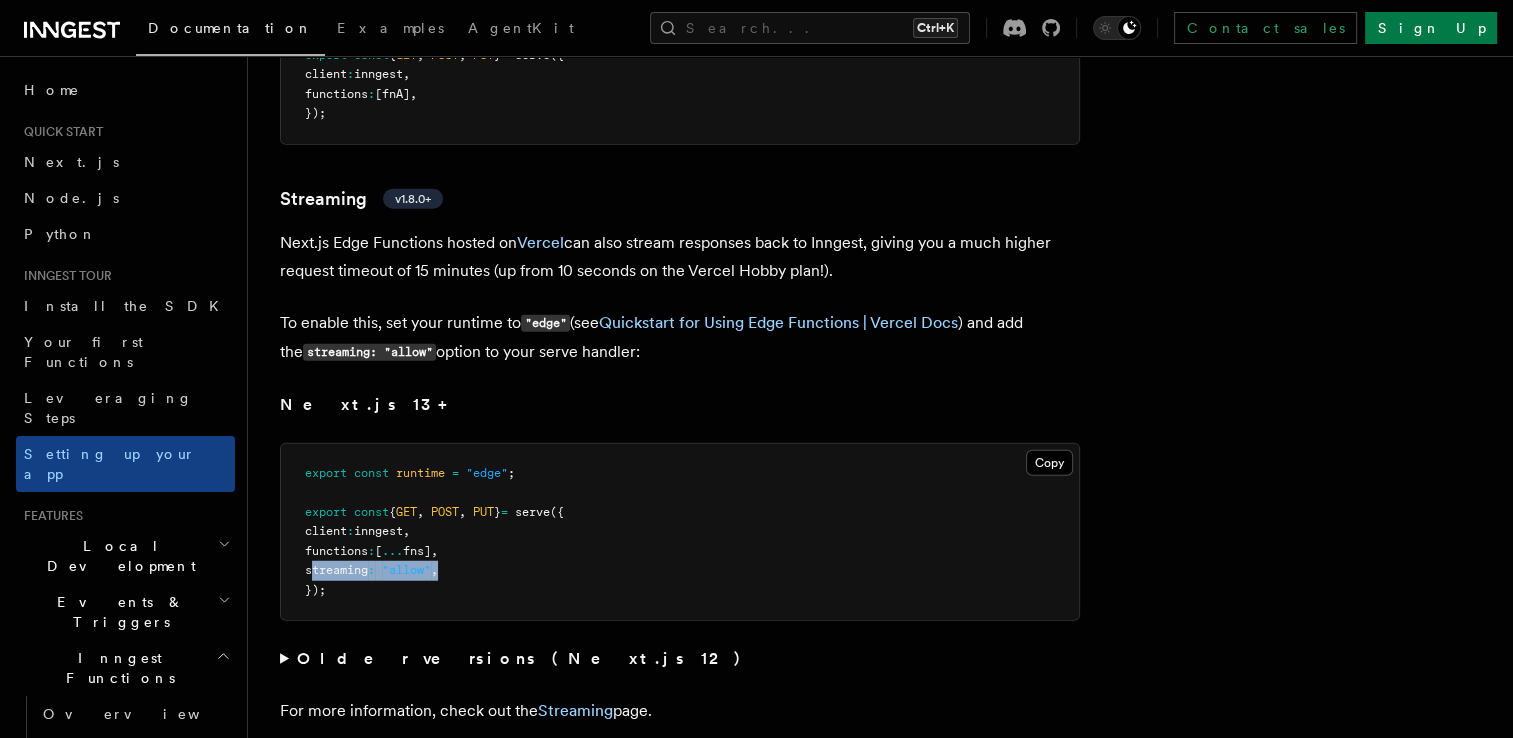 drag, startPoint x: 464, startPoint y: 522, endPoint x: 314, endPoint y: 520, distance: 150.01334 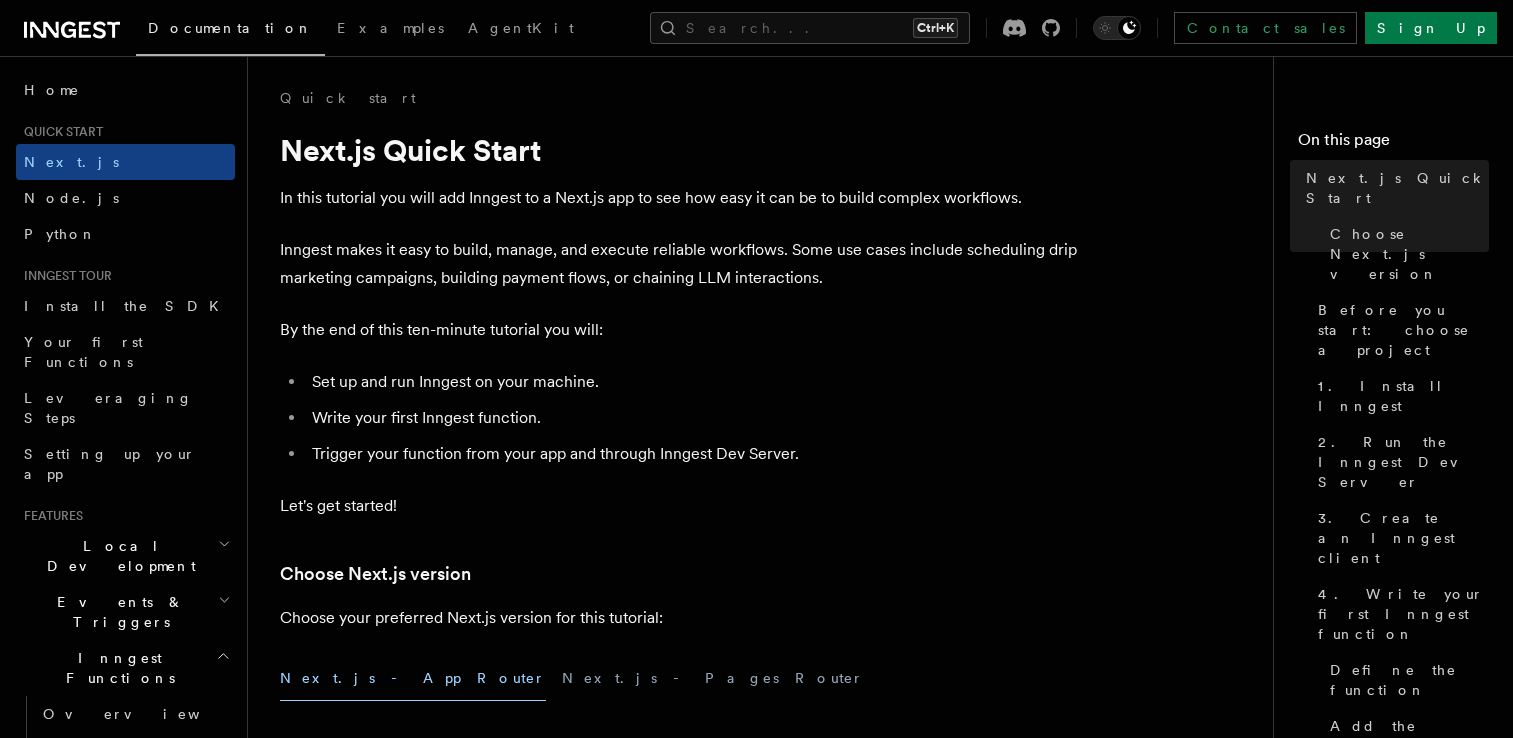 scroll, scrollTop: 0, scrollLeft: 0, axis: both 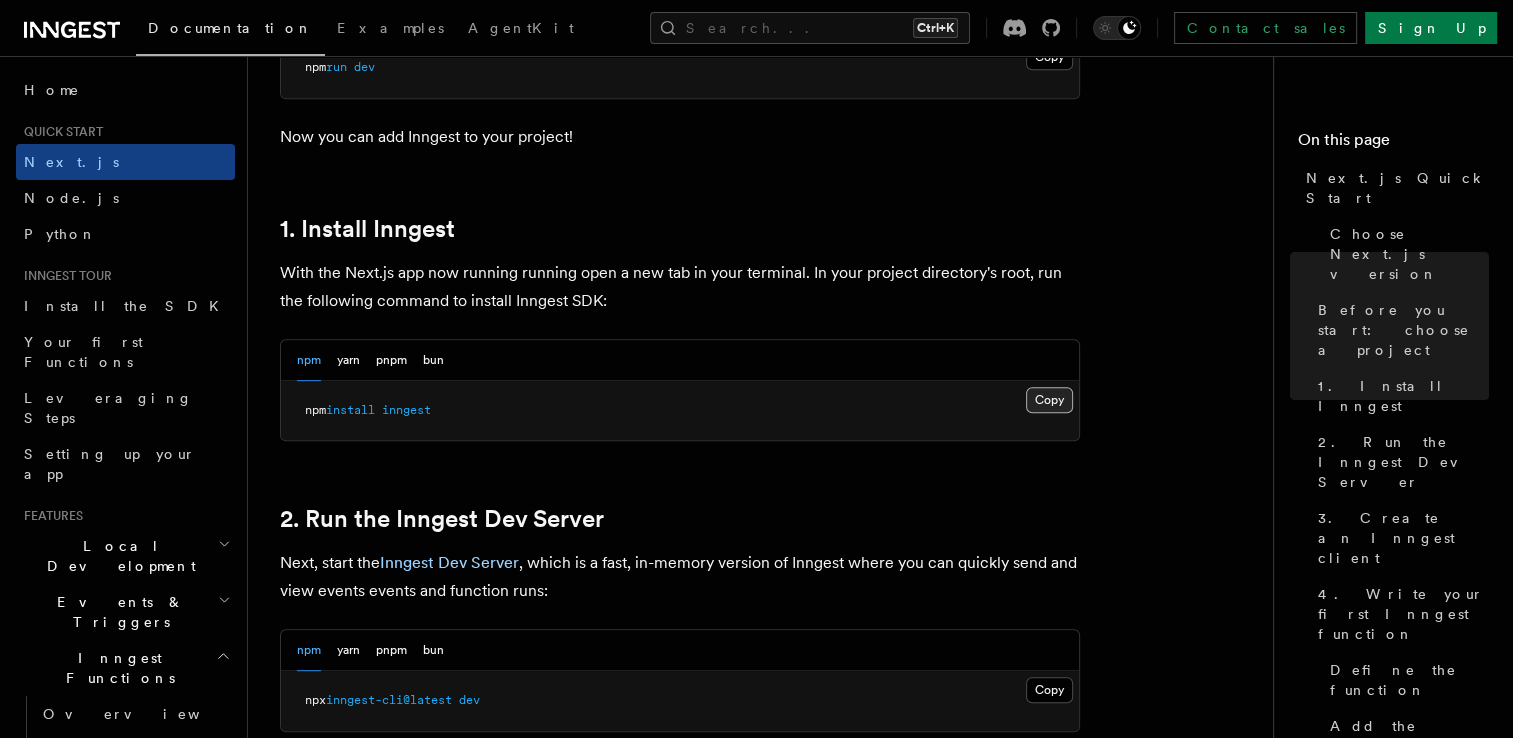 click on "Copy Copied" at bounding box center [1049, 400] 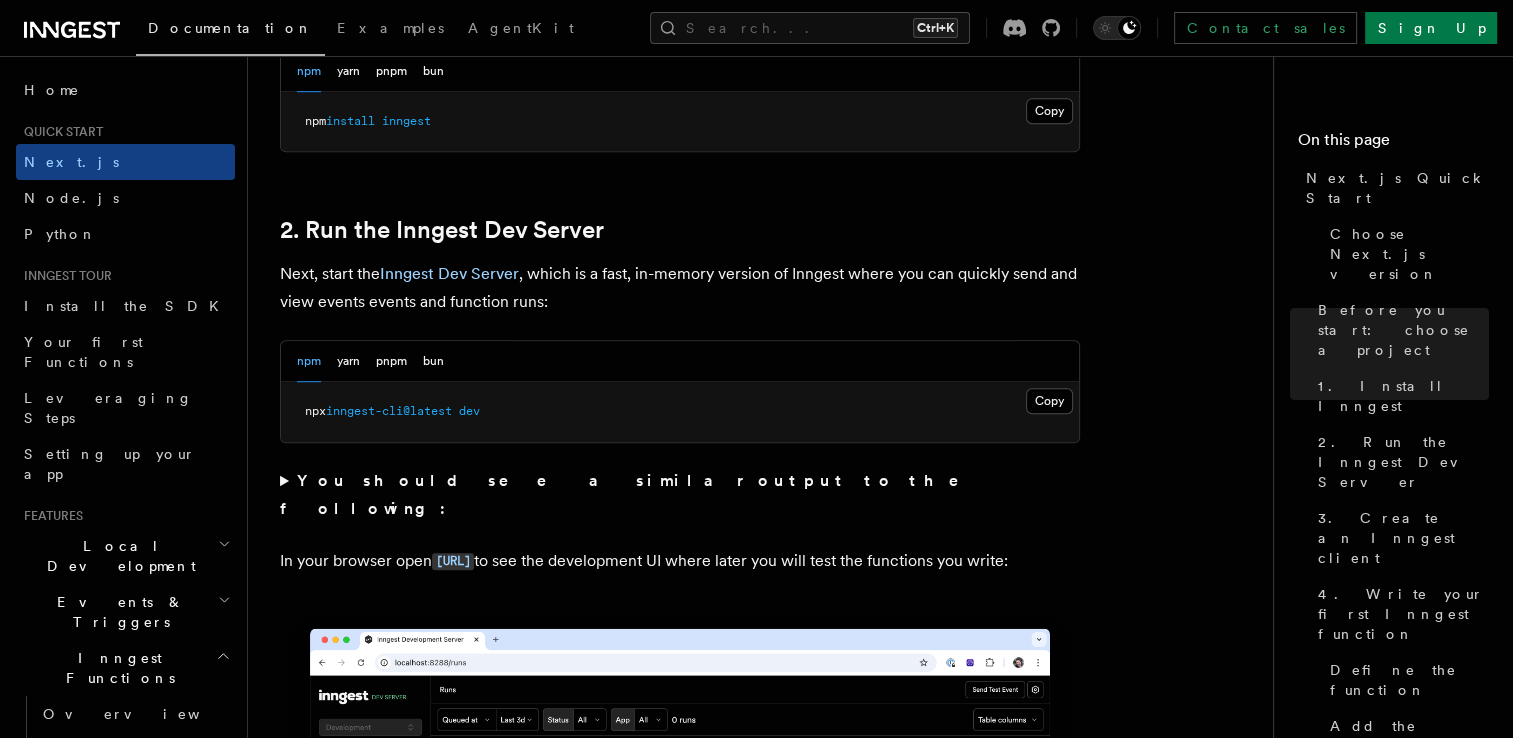 scroll, scrollTop: 1269, scrollLeft: 0, axis: vertical 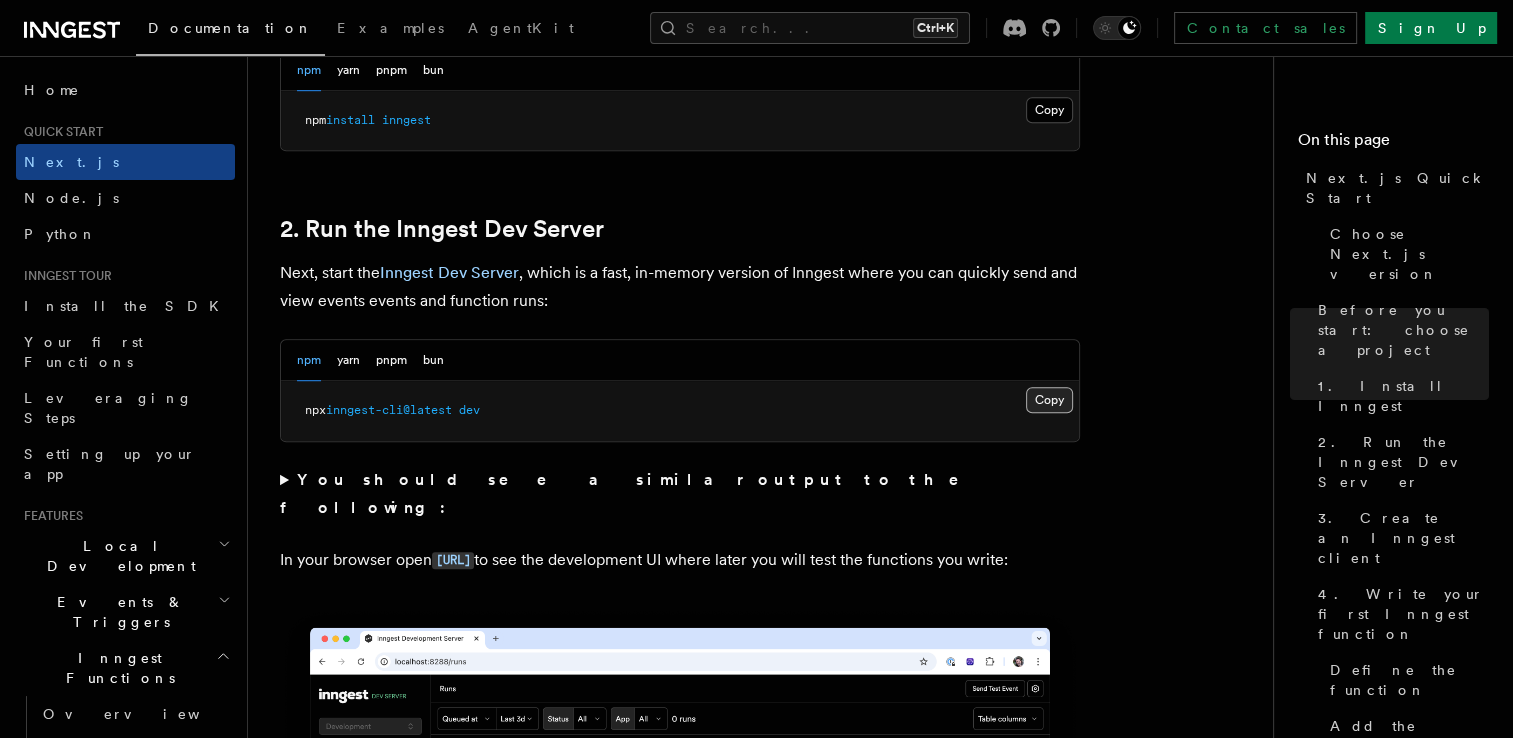 click on "Copy Copied" at bounding box center (1049, 400) 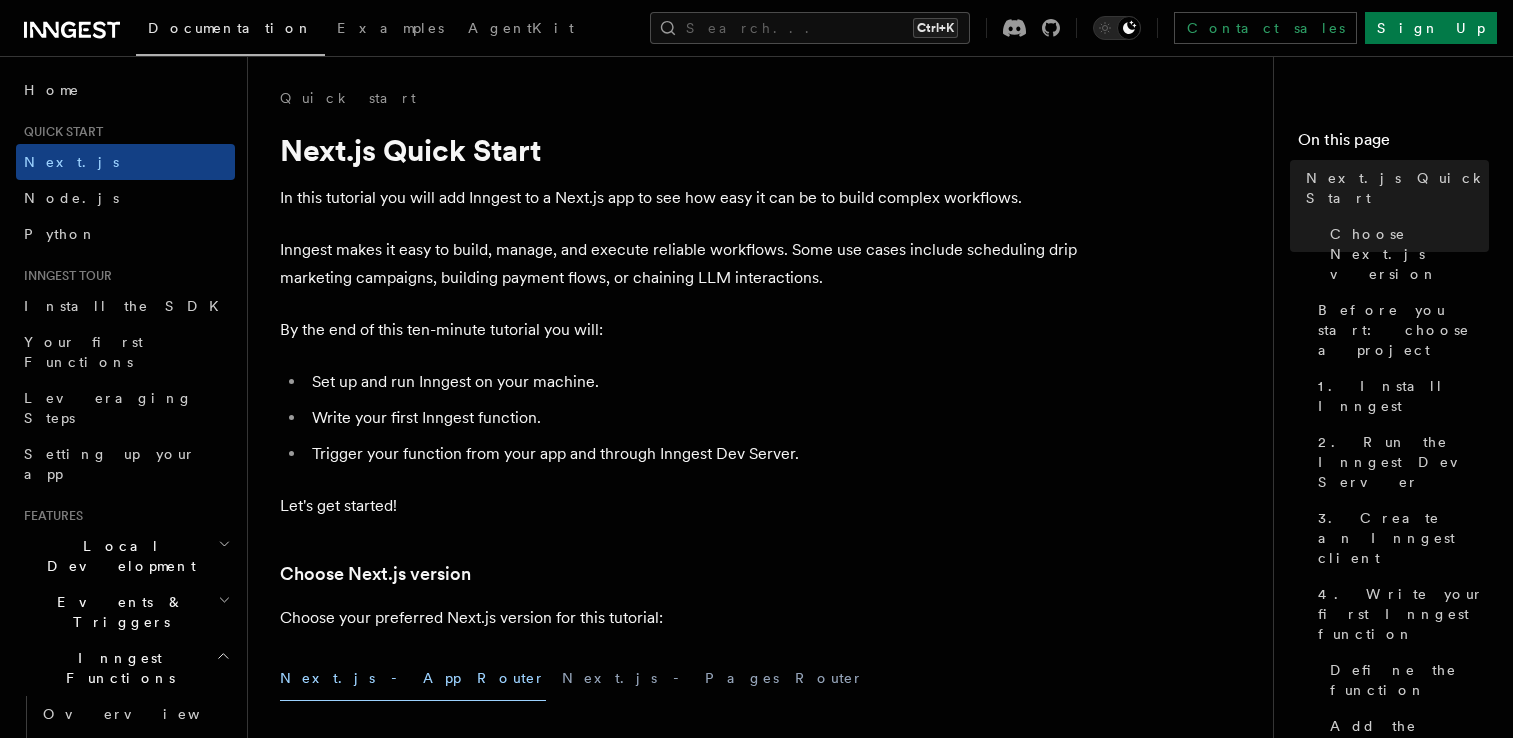 scroll, scrollTop: 224, scrollLeft: 0, axis: vertical 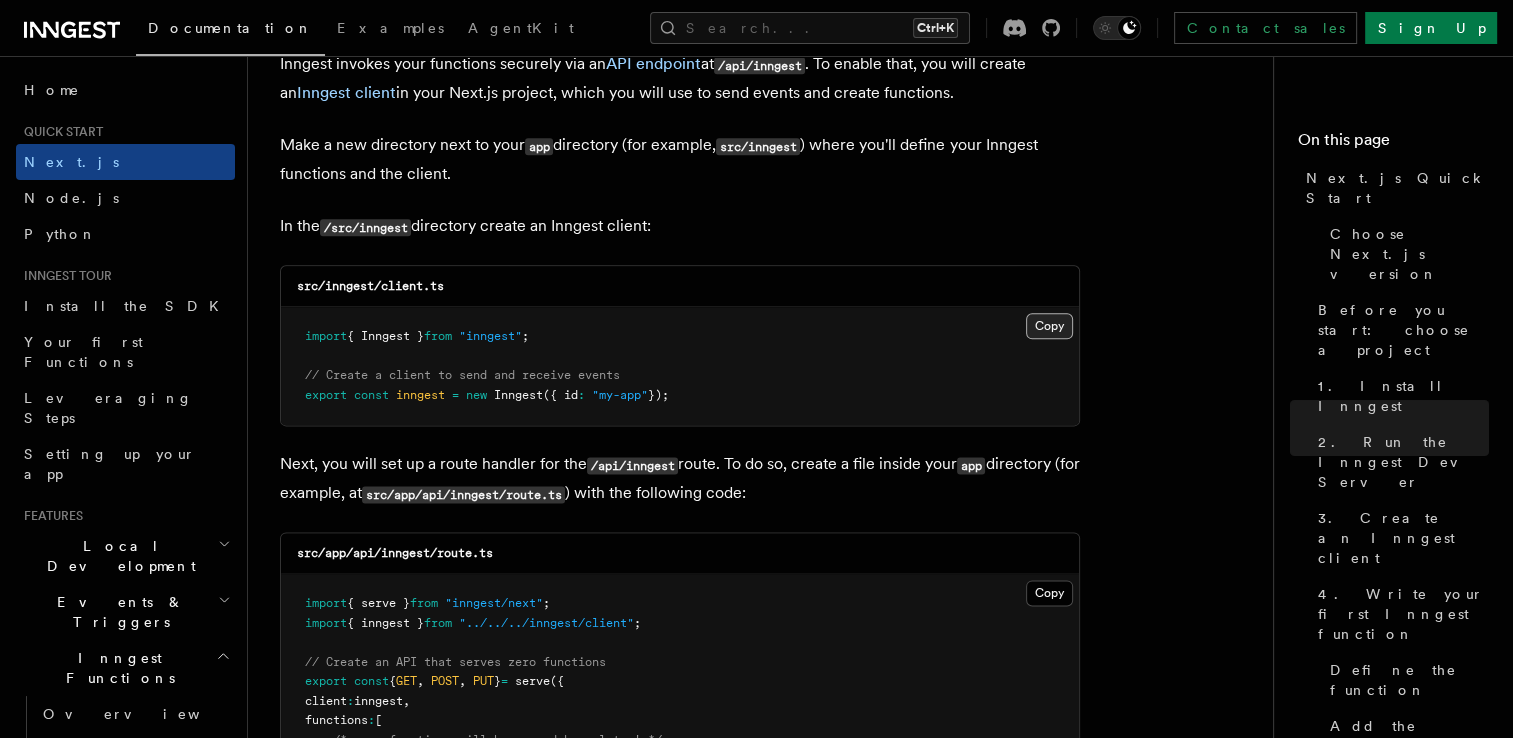 click on "Copy Copied" at bounding box center (1049, 326) 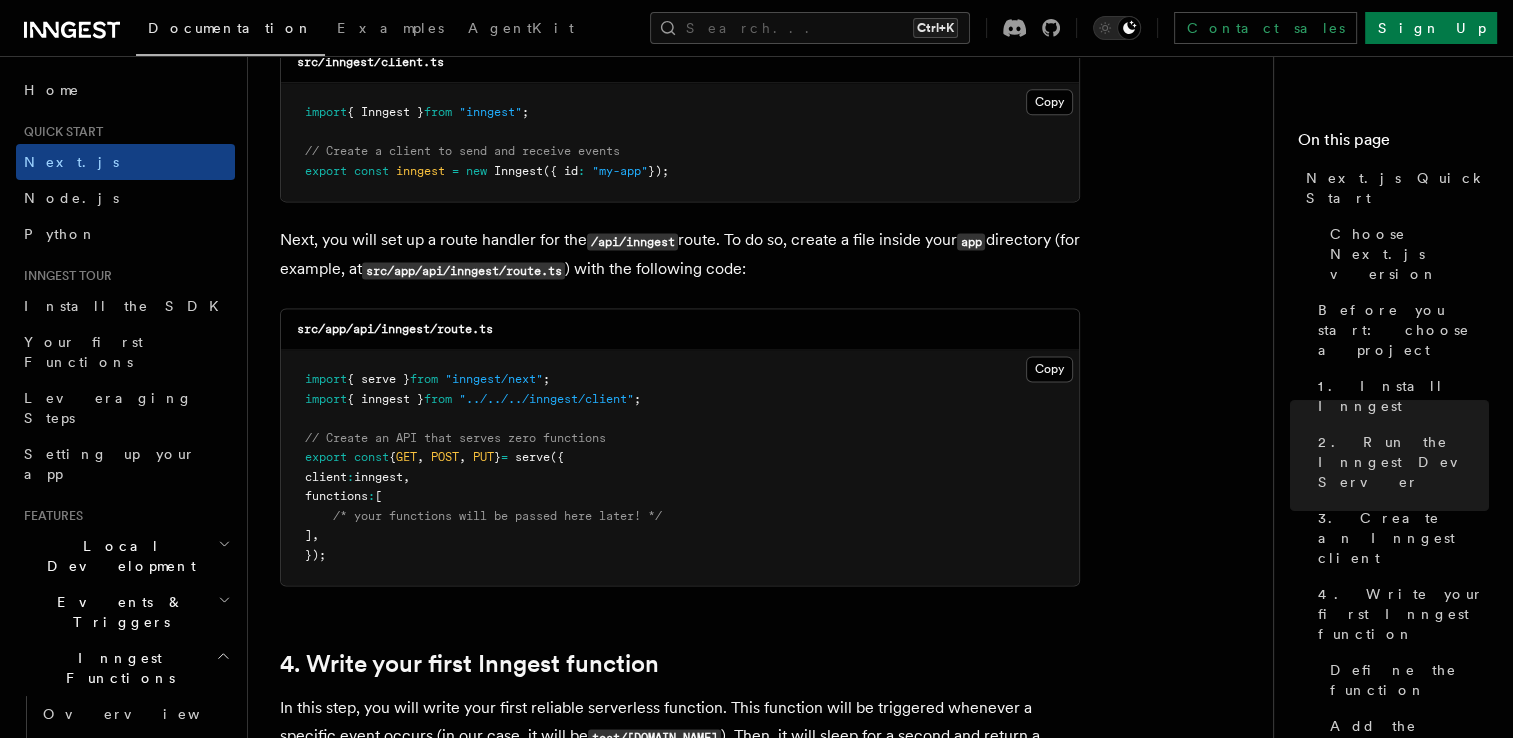 scroll, scrollTop: 2664, scrollLeft: 0, axis: vertical 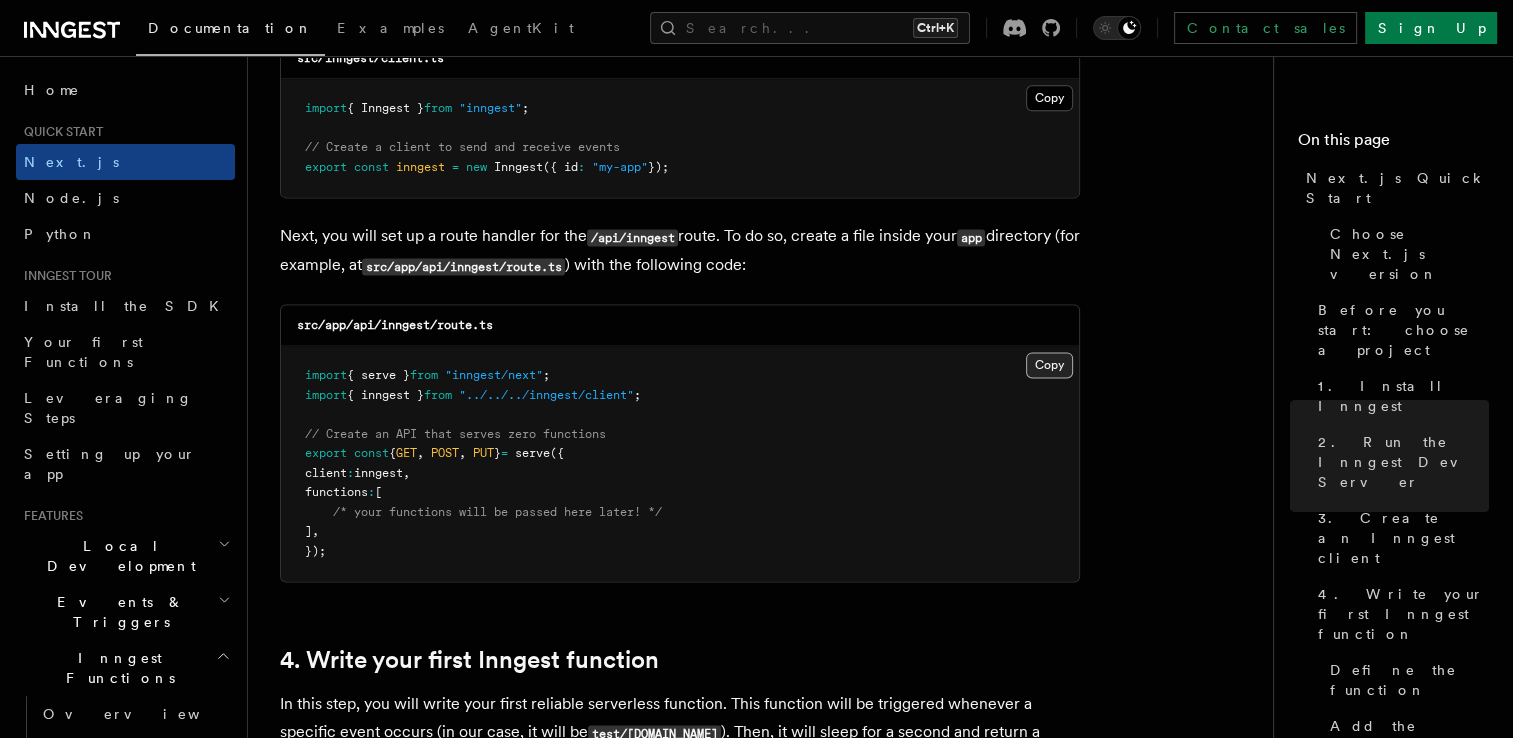 click on "Copy Copied" at bounding box center [1049, 365] 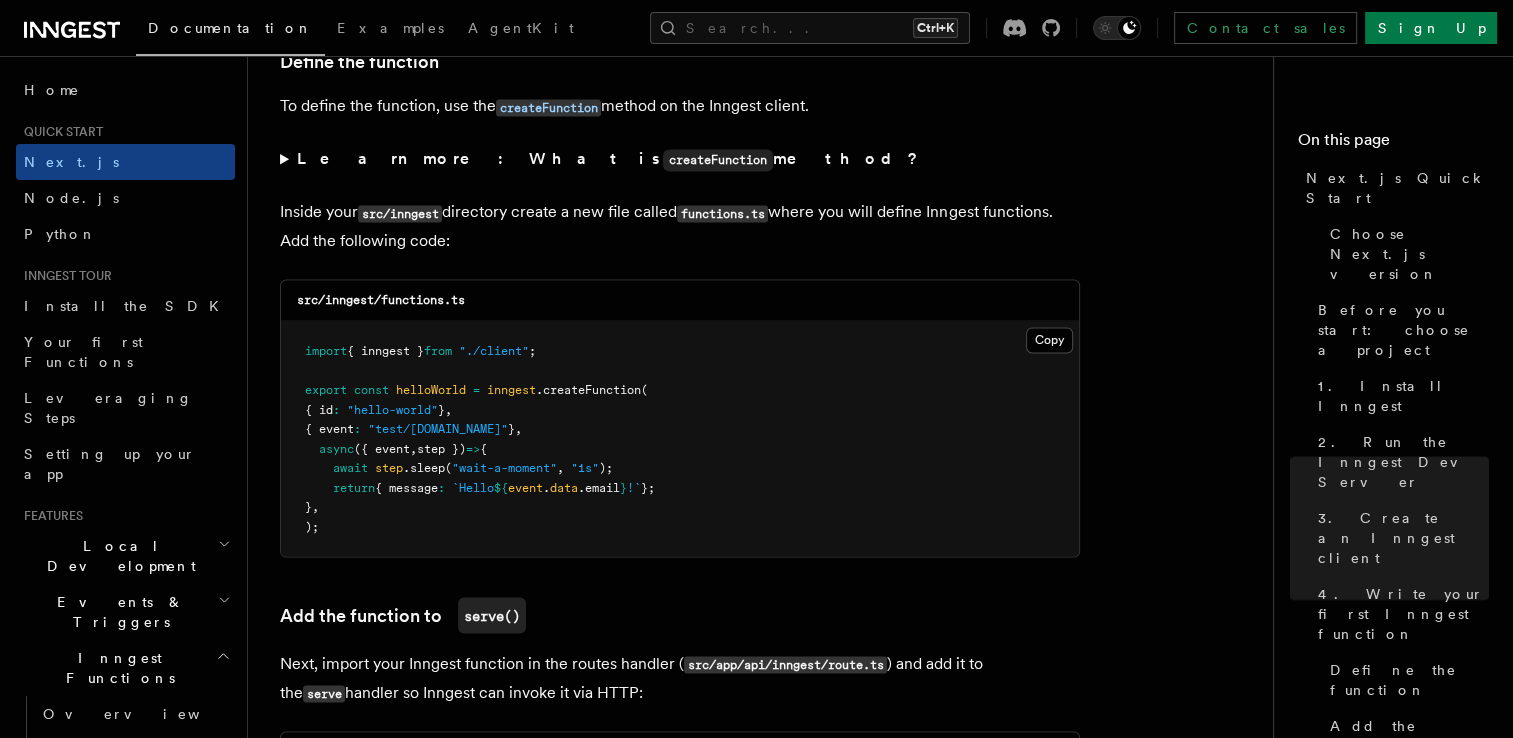 scroll, scrollTop: 3449, scrollLeft: 0, axis: vertical 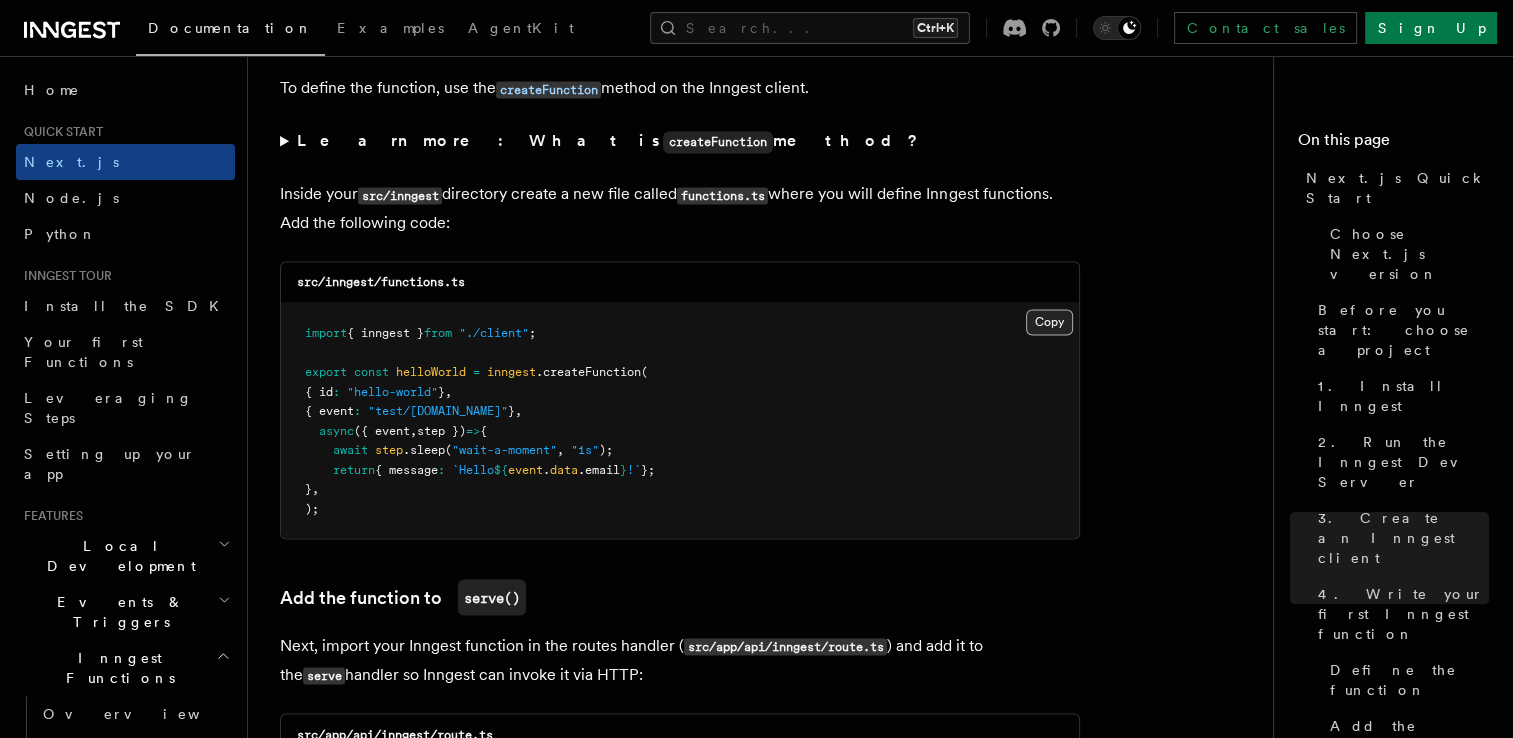 click on "Copy Copied" at bounding box center [1049, 322] 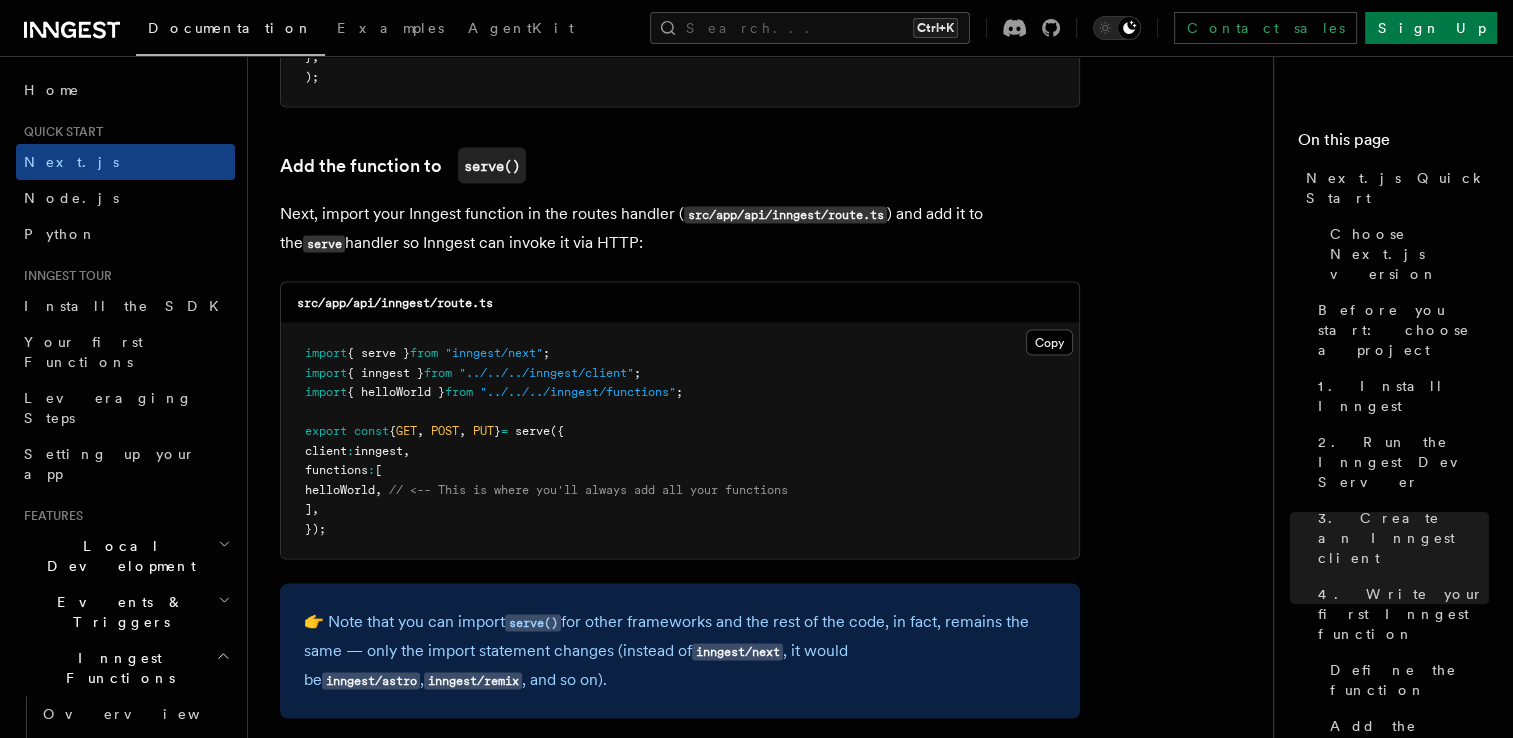 scroll, scrollTop: 3881, scrollLeft: 0, axis: vertical 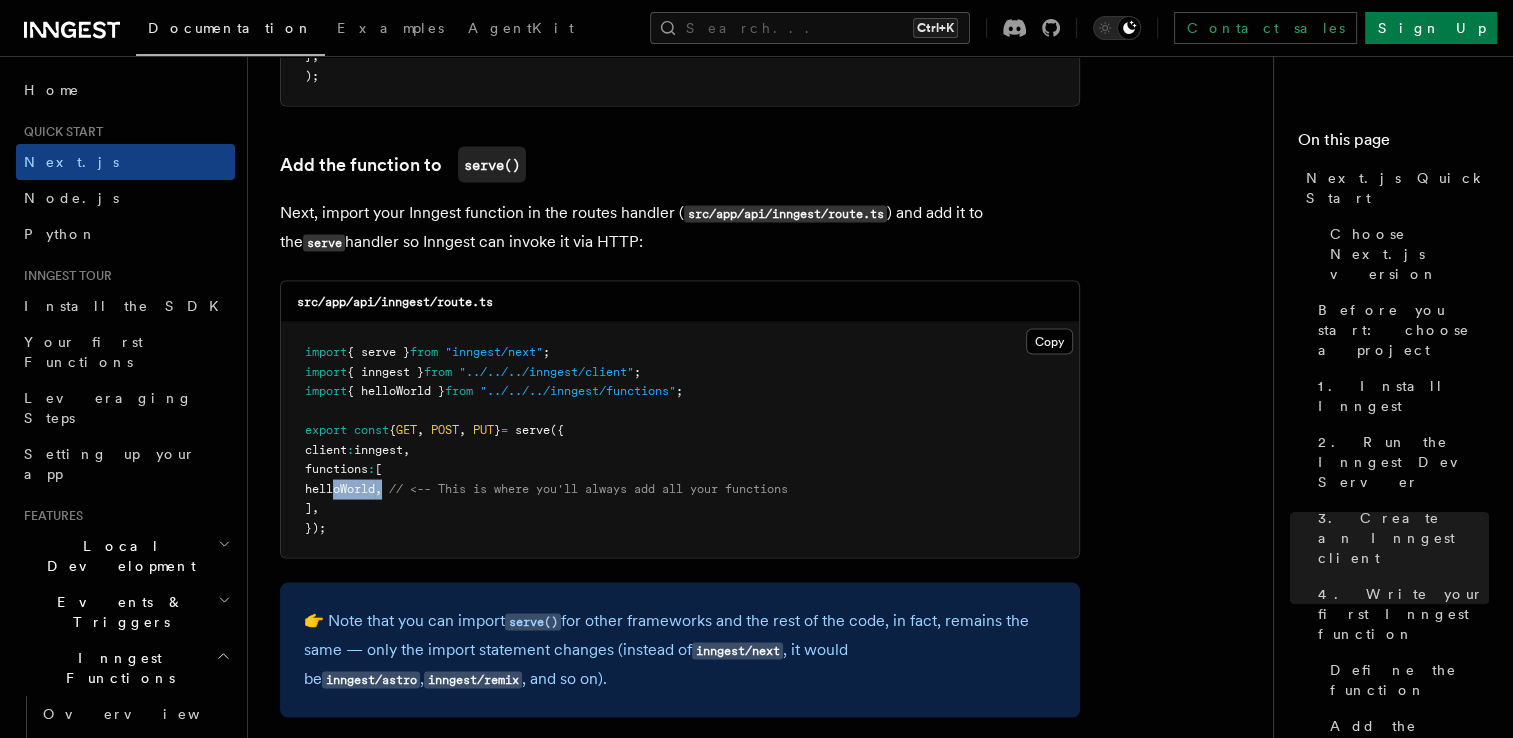 drag, startPoint x: 332, startPoint y: 490, endPoint x: 414, endPoint y: 487, distance: 82.05486 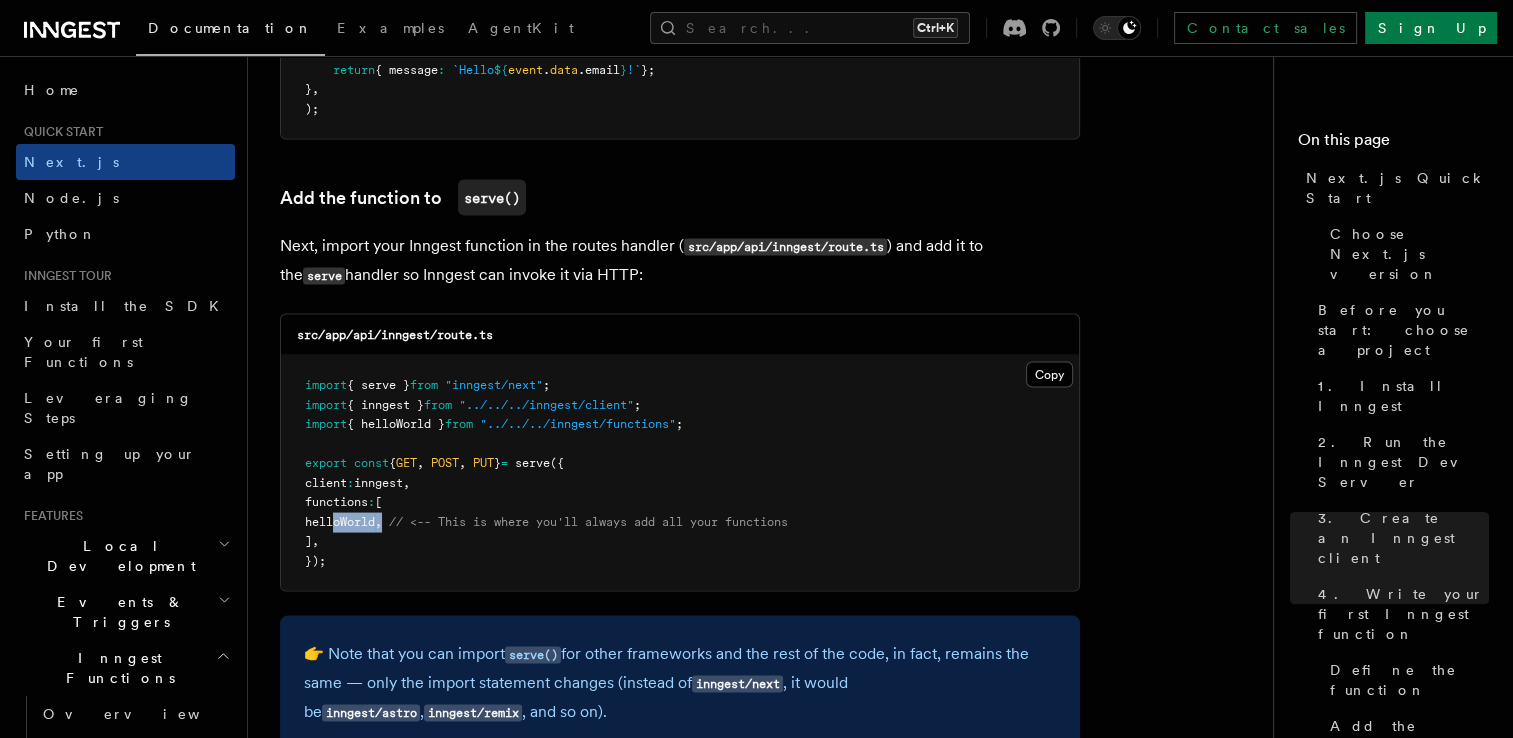 scroll, scrollTop: 3849, scrollLeft: 0, axis: vertical 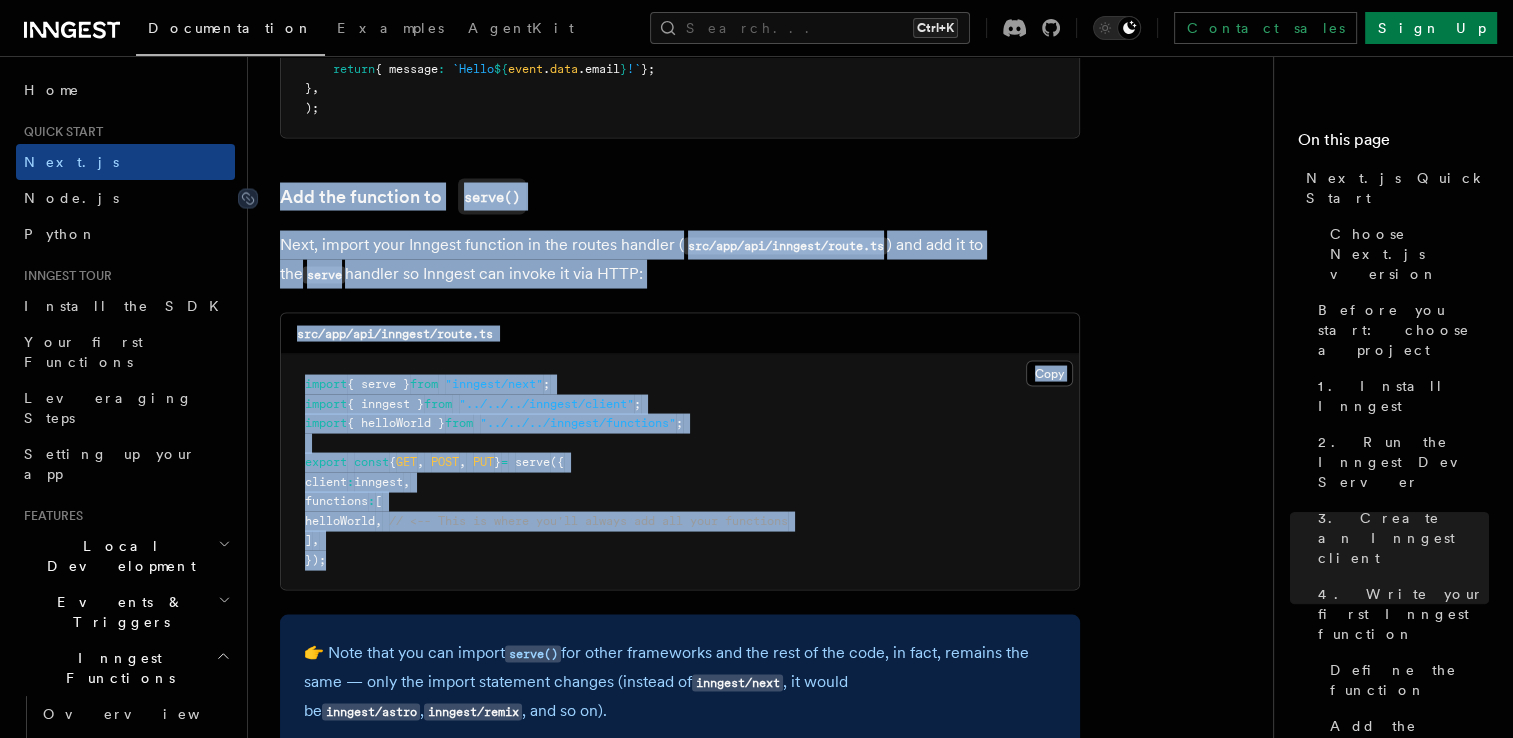 drag, startPoint x: 424, startPoint y: 564, endPoint x: 275, endPoint y: 201, distance: 392.3901 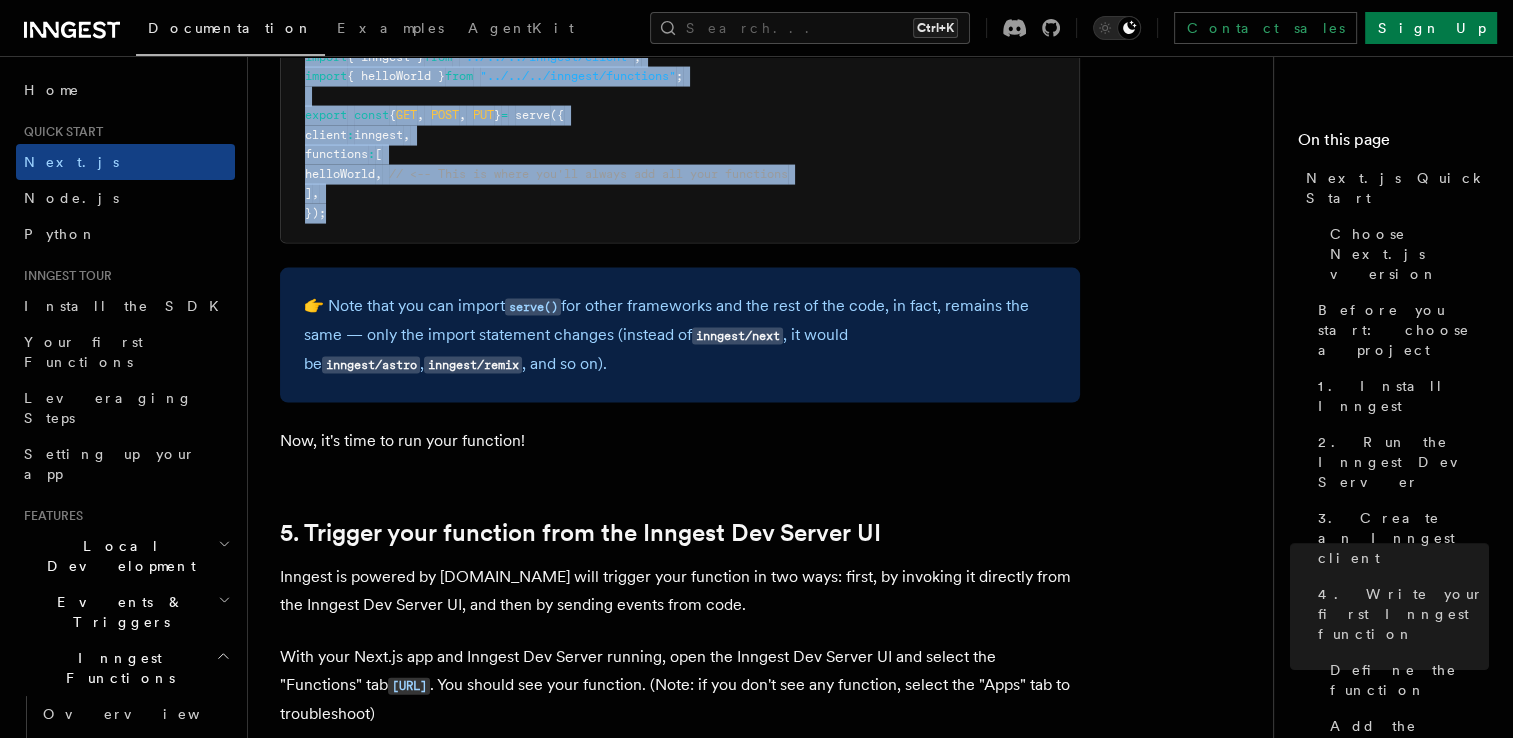 scroll, scrollTop: 4197, scrollLeft: 0, axis: vertical 